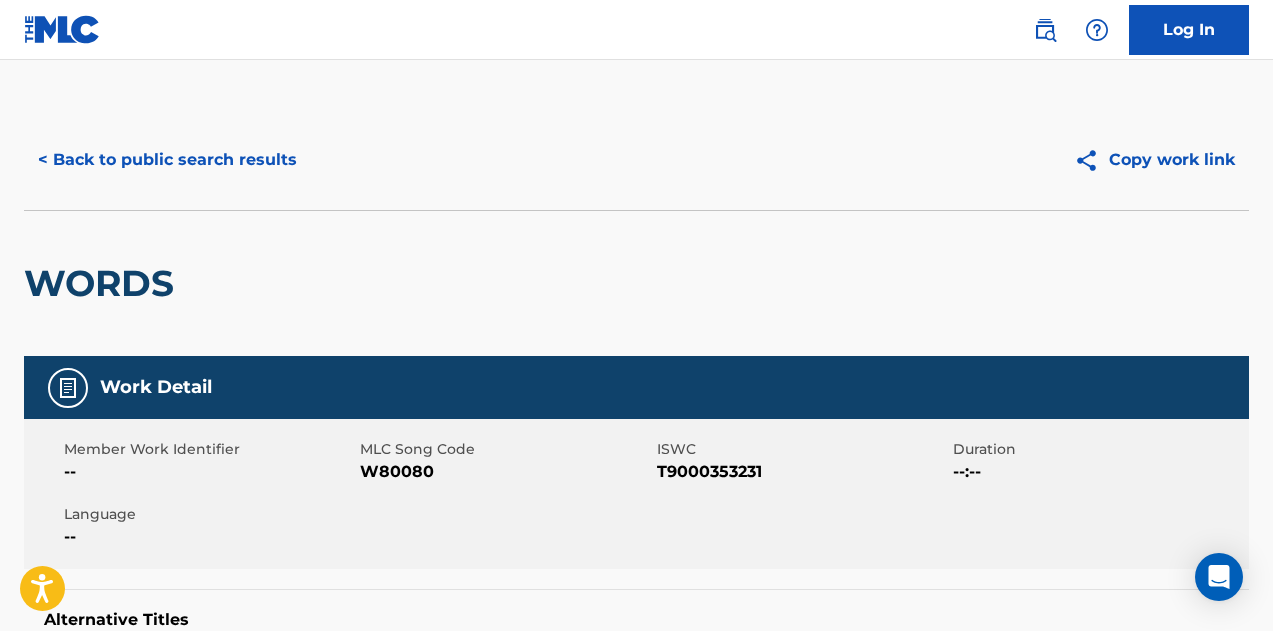 scroll, scrollTop: 1538, scrollLeft: 0, axis: vertical 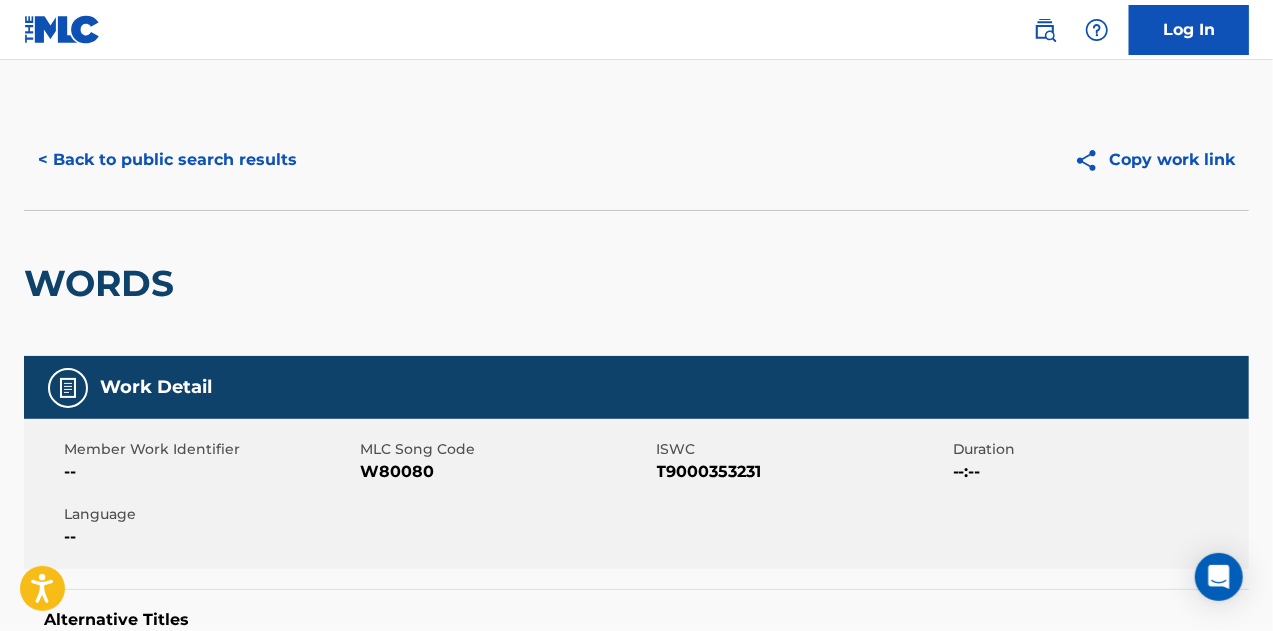 click on "< Back to public search results" at bounding box center [167, 160] 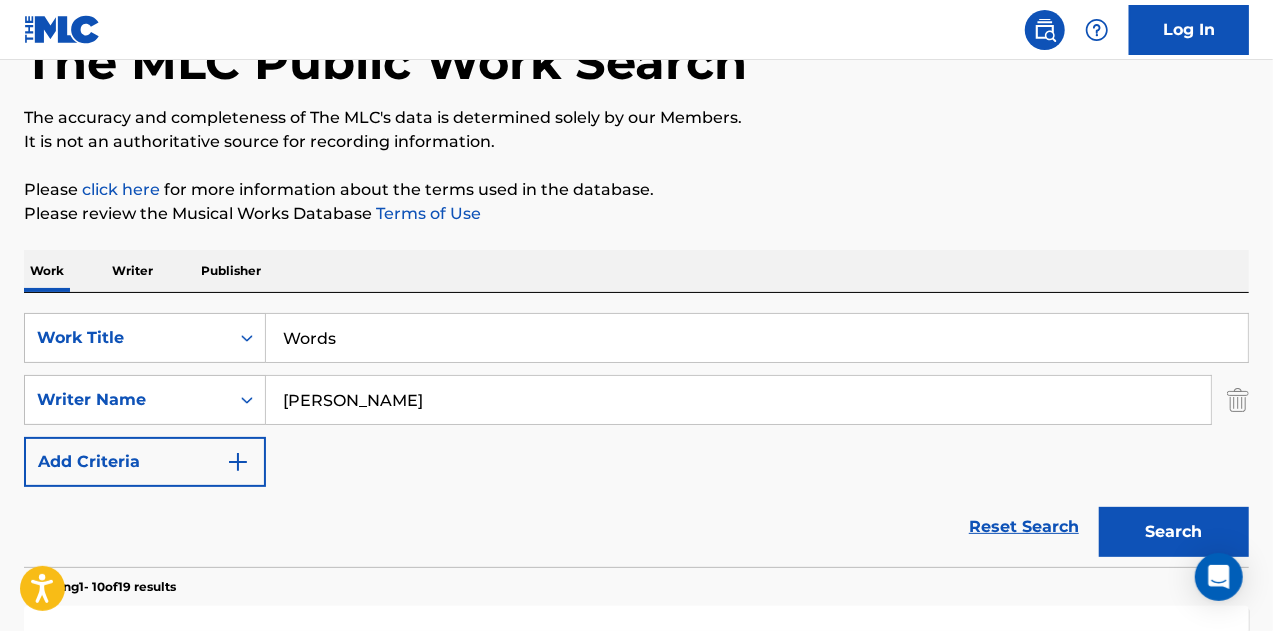 scroll, scrollTop: 0, scrollLeft: 0, axis: both 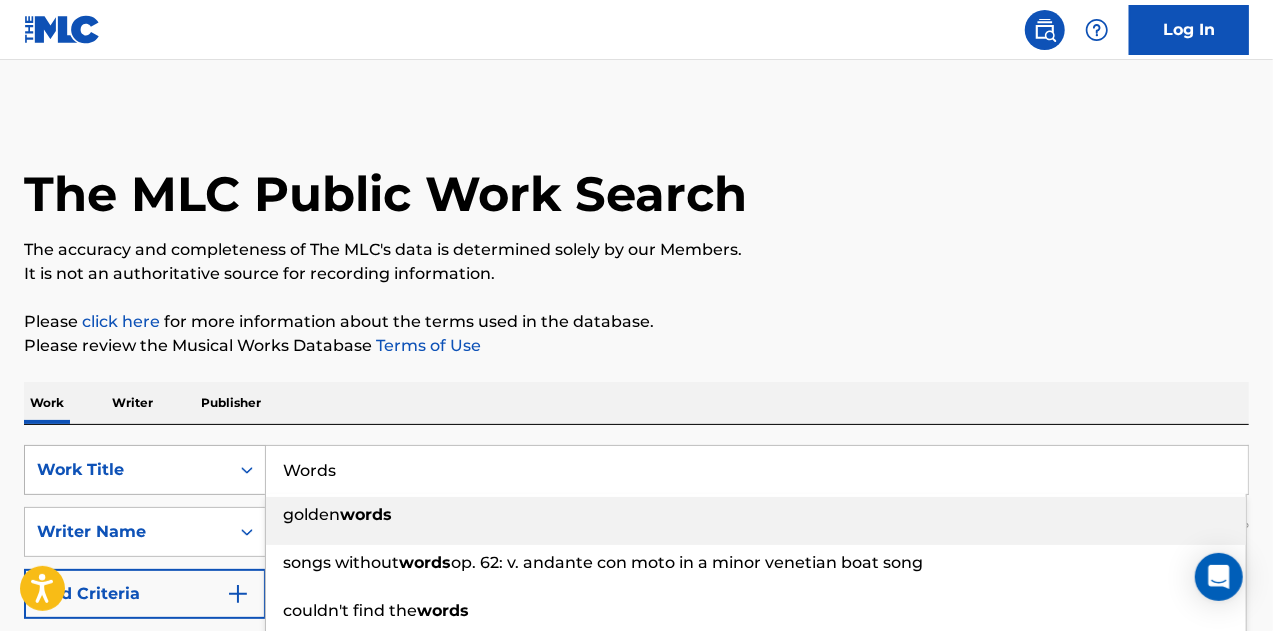 drag, startPoint x: 374, startPoint y: 463, endPoint x: 234, endPoint y: 469, distance: 140.12851 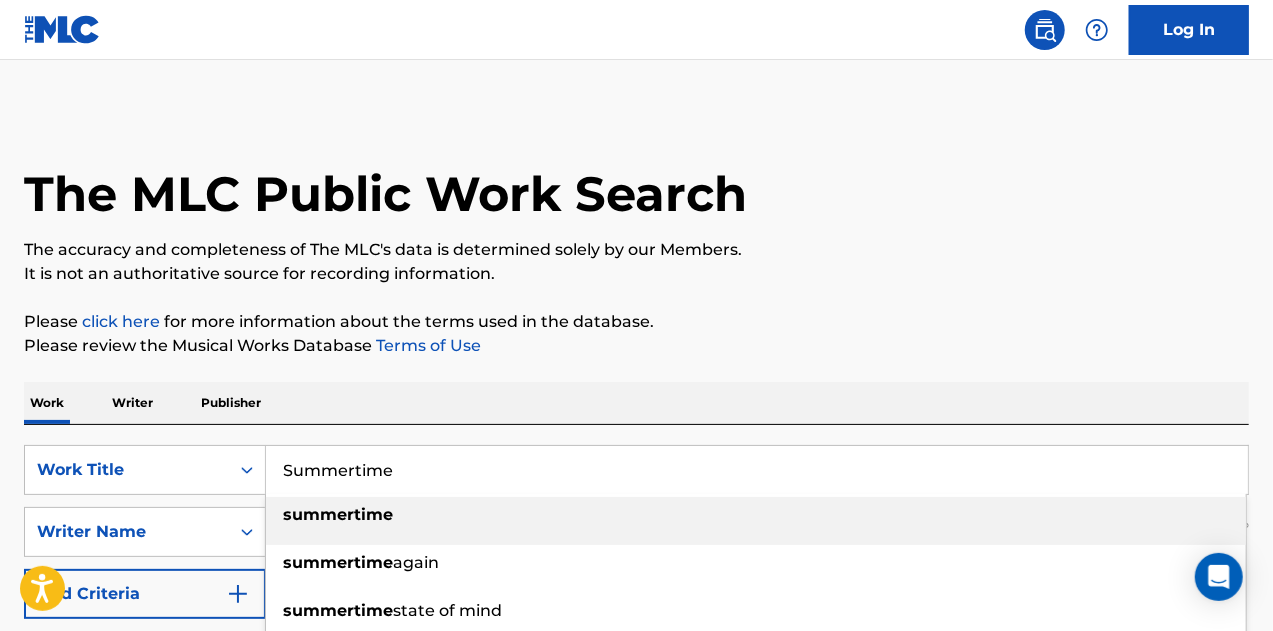 type on "Summertime" 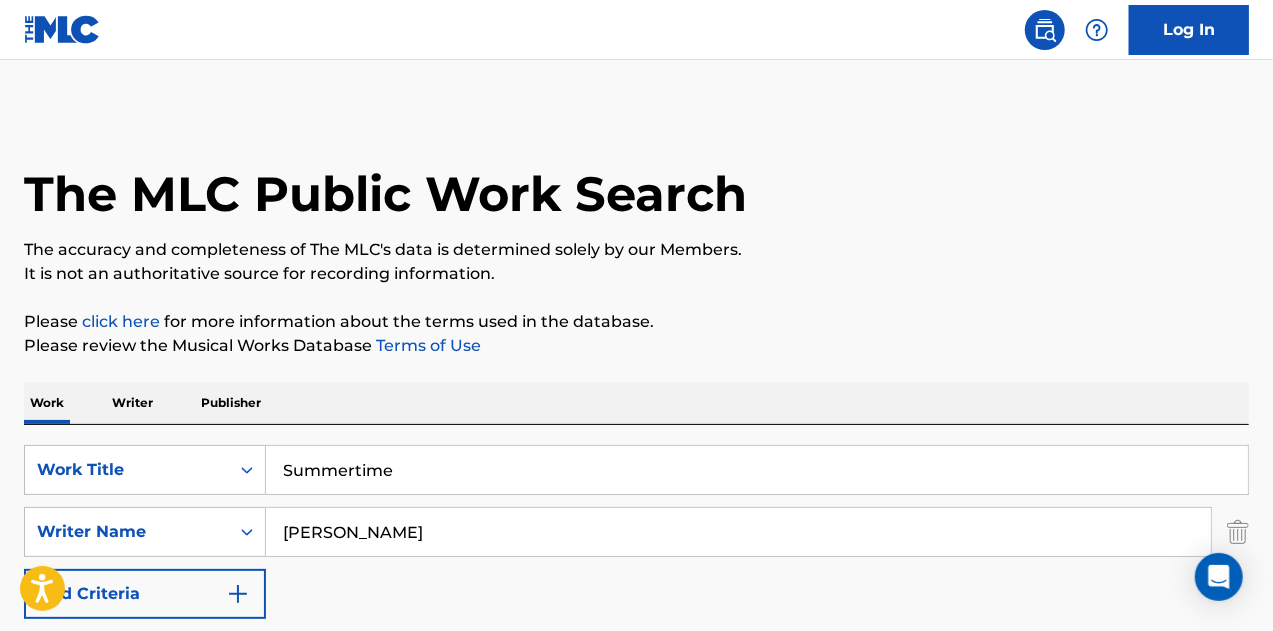 click on "The MLC Public Work Search The accuracy and completeness of The MLC's data is determined solely by our Members. It is not an authoritative source for recording information. Please   click here   for more information about the terms used in the database. Please review the Musical Works Database   Terms of Use Work Writer Publisher SearchWithCriteria8d57fd07-00cd-44b0-8009-a5fecaf4db6a Work Title Summertime SearchWithCriteriaa01688f7-e878-410b-8127-b678ac7d1c19 Writer Name [PERSON_NAME] Add Criteria Reset Search Search Showing  1  -   10  of  19   results   WORDS MLC Song Code : W80080 ISWC : T9000353231 Writers ( 3 ) [PERSON_NAME], [PERSON_NAME], [PERSON_NAME] Recording Artists ( 5726 ) BEE GEES, BEE GEES, BEE GEES, BEE GEES, BEE GEES Total Known Shares: 100 % WORDS MLC Song Code : W2349S ISWC : Writers ( 2 ) [PERSON_NAME], INCONNU COMPOSITEUR AUTEUR Recording Artists ( 266 ) [PERSON_NAME], [PERSON_NAME], THE QEMISTS, [PERSON_NAME], [PERSON_NAME], [PERSON_NAME], [PERSON_NAME] Total Known Shares: 50 % FIGHTING WORDS : :" at bounding box center (636, 1257) 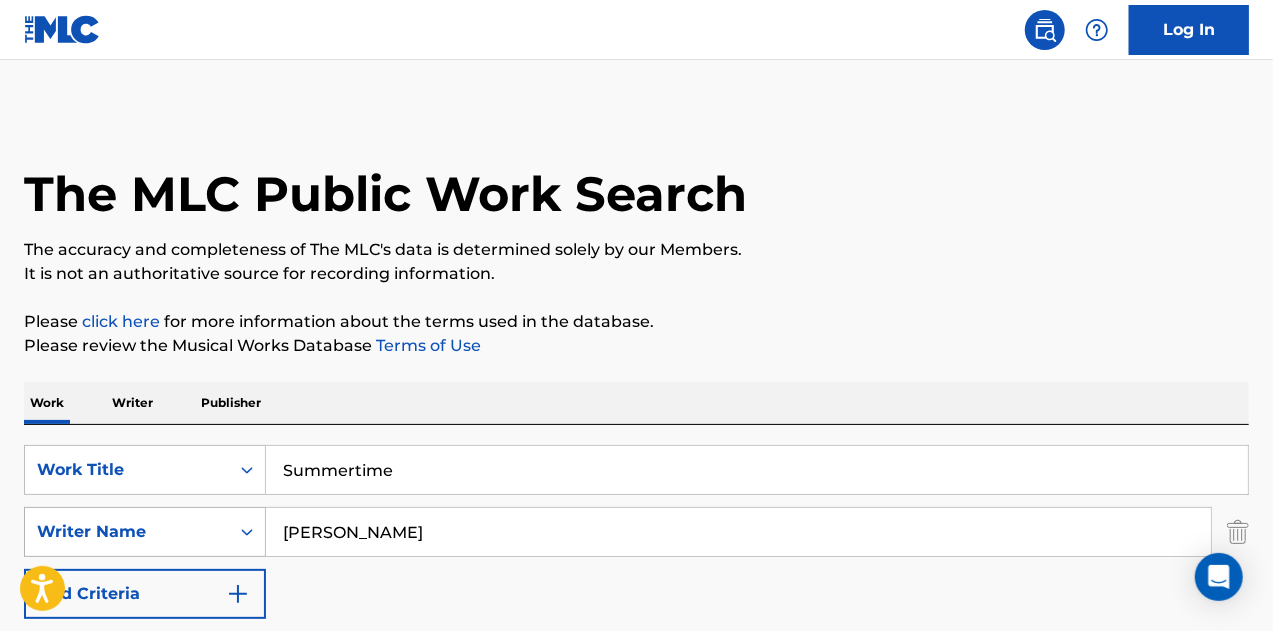 drag, startPoint x: 334, startPoint y: 533, endPoint x: 197, endPoint y: 535, distance: 137.0146 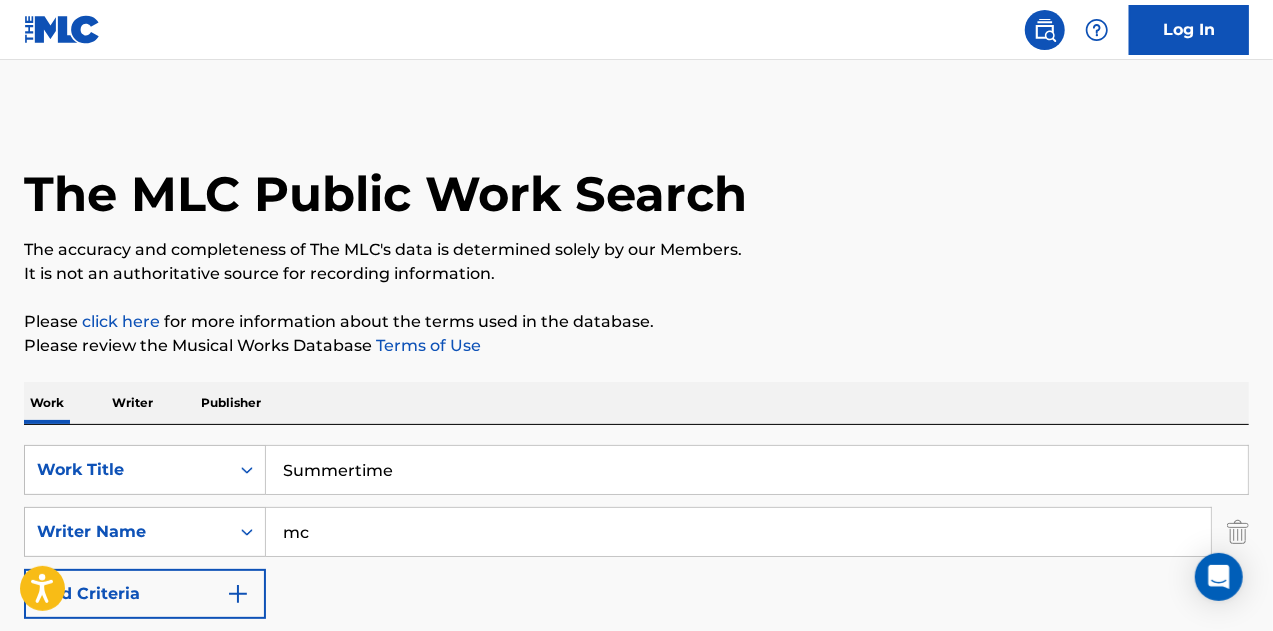 type on "[PERSON_NAME]" 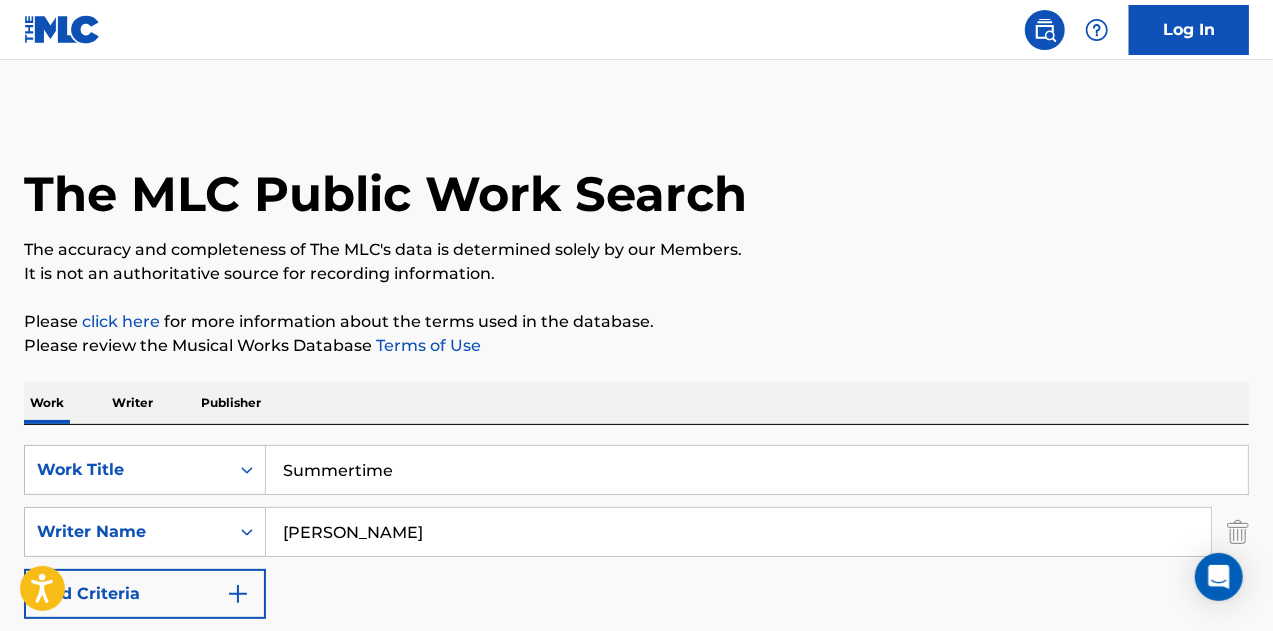 click on "Search" at bounding box center [1174, 664] 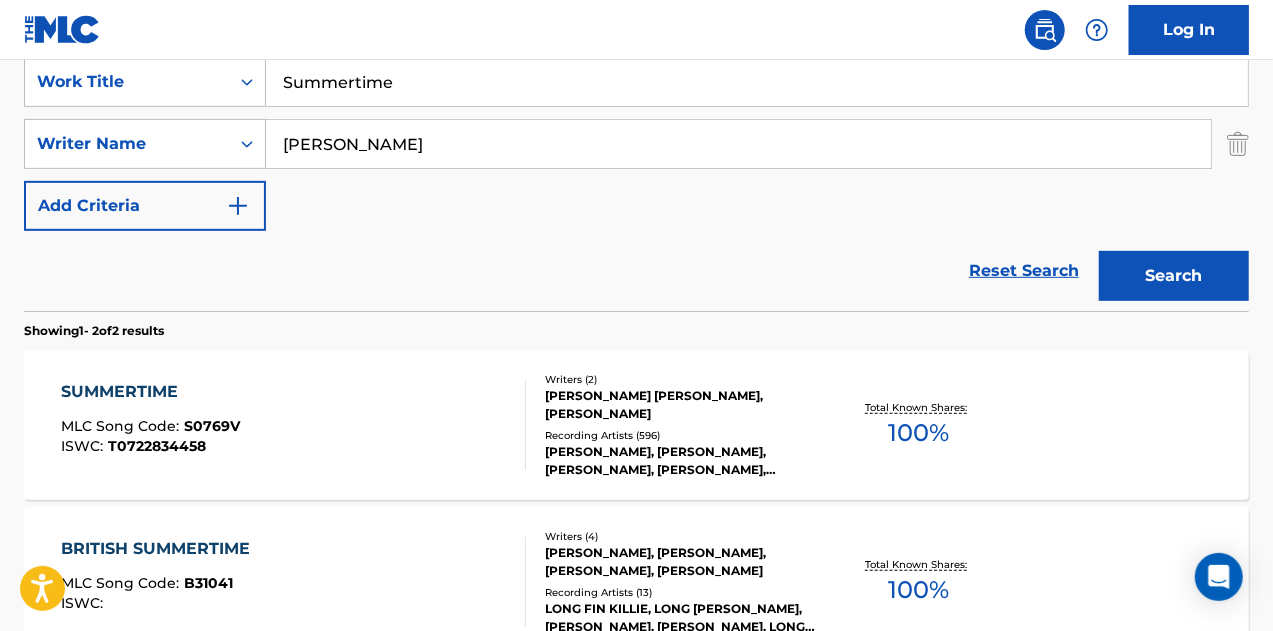scroll, scrollTop: 392, scrollLeft: 0, axis: vertical 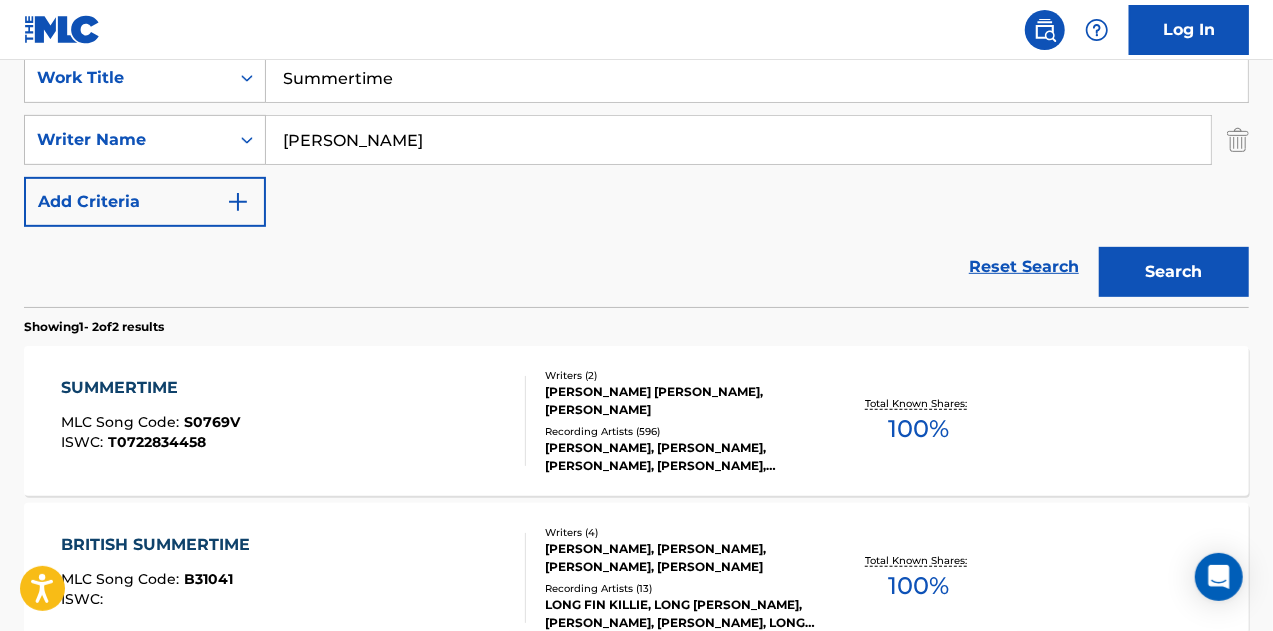 click on "[PERSON_NAME] [PERSON_NAME], [PERSON_NAME]" at bounding box center (681, 401) 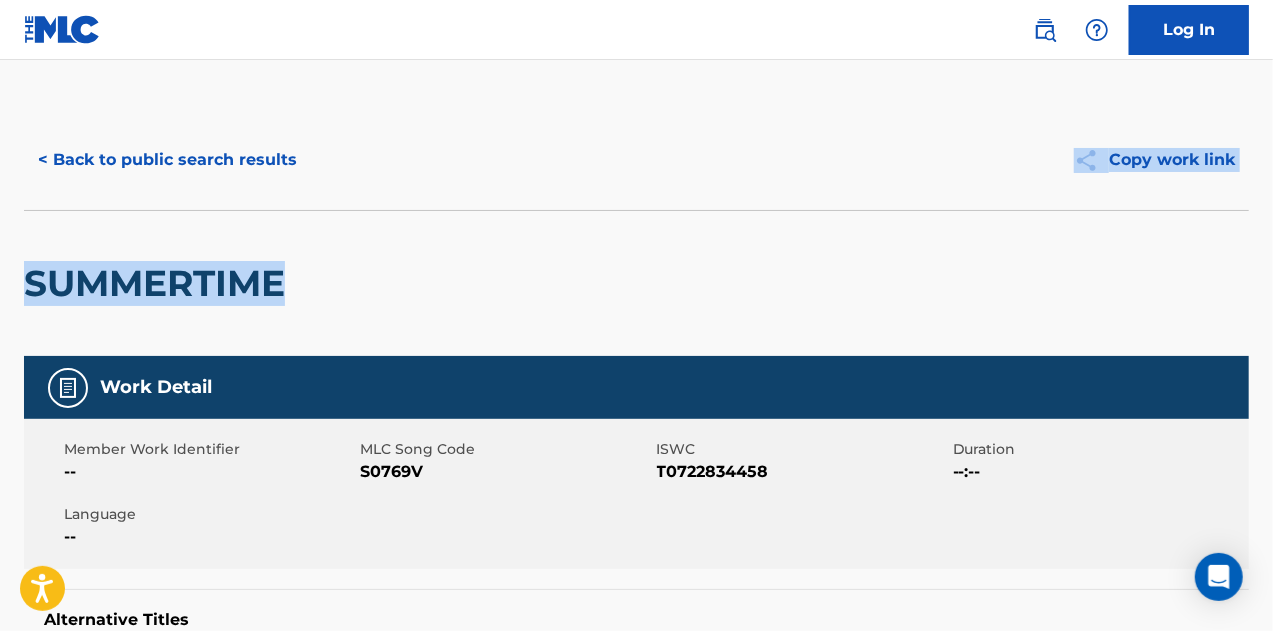 drag, startPoint x: 1271, startPoint y: 100, endPoint x: 1261, endPoint y: 222, distance: 122.40915 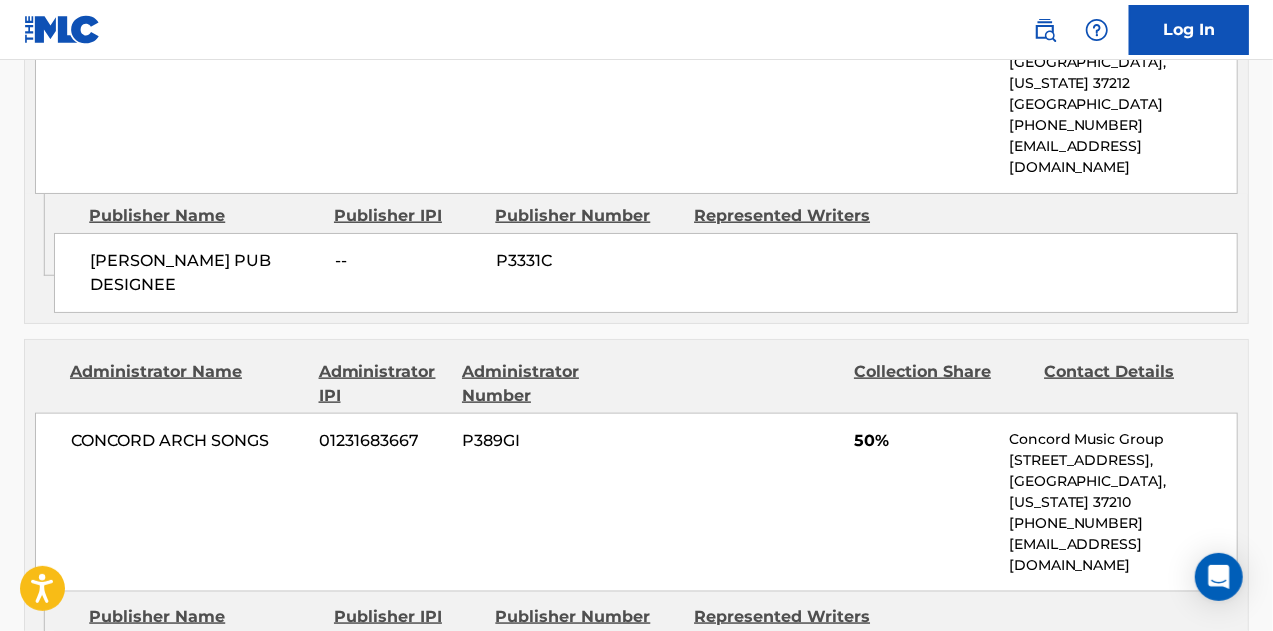scroll, scrollTop: 1109, scrollLeft: 0, axis: vertical 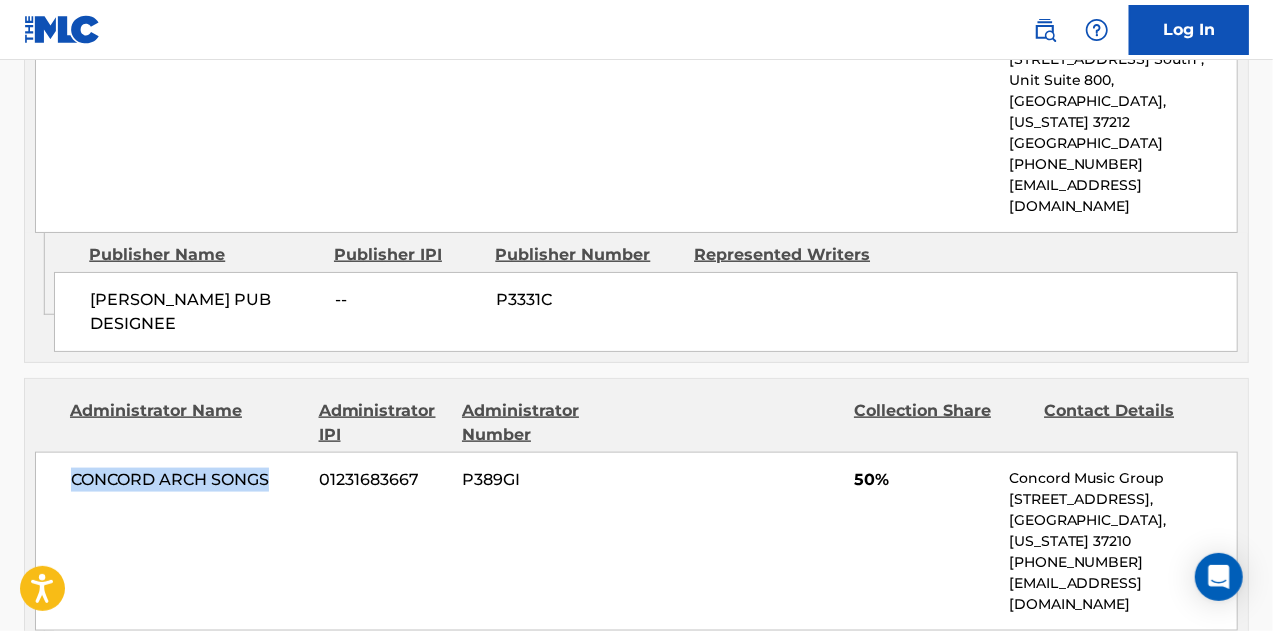 drag, startPoint x: 277, startPoint y: 439, endPoint x: 68, endPoint y: 432, distance: 209.11719 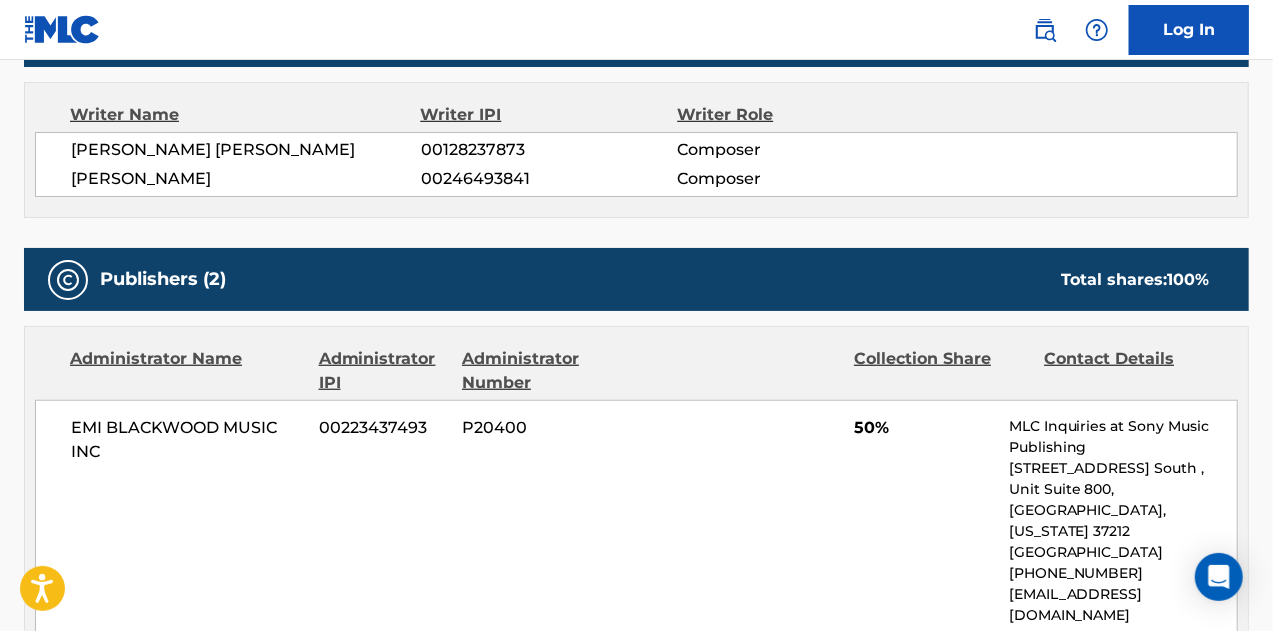 scroll, scrollTop: 694, scrollLeft: 0, axis: vertical 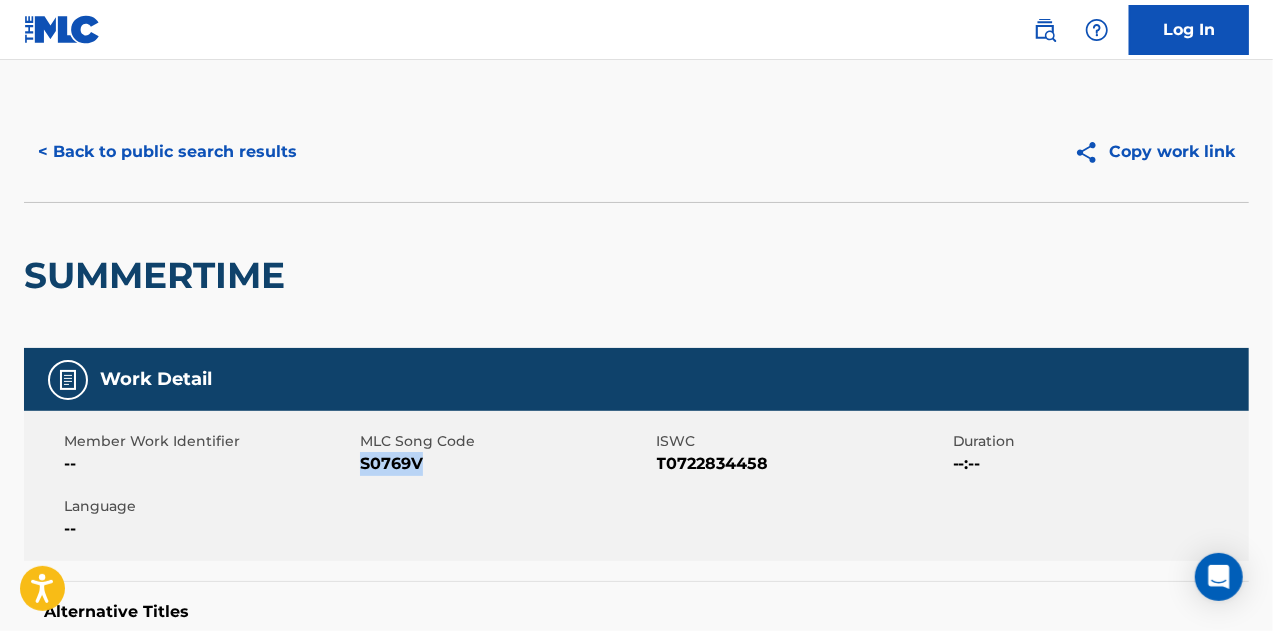 drag, startPoint x: 441, startPoint y: 457, endPoint x: 360, endPoint y: 461, distance: 81.09871 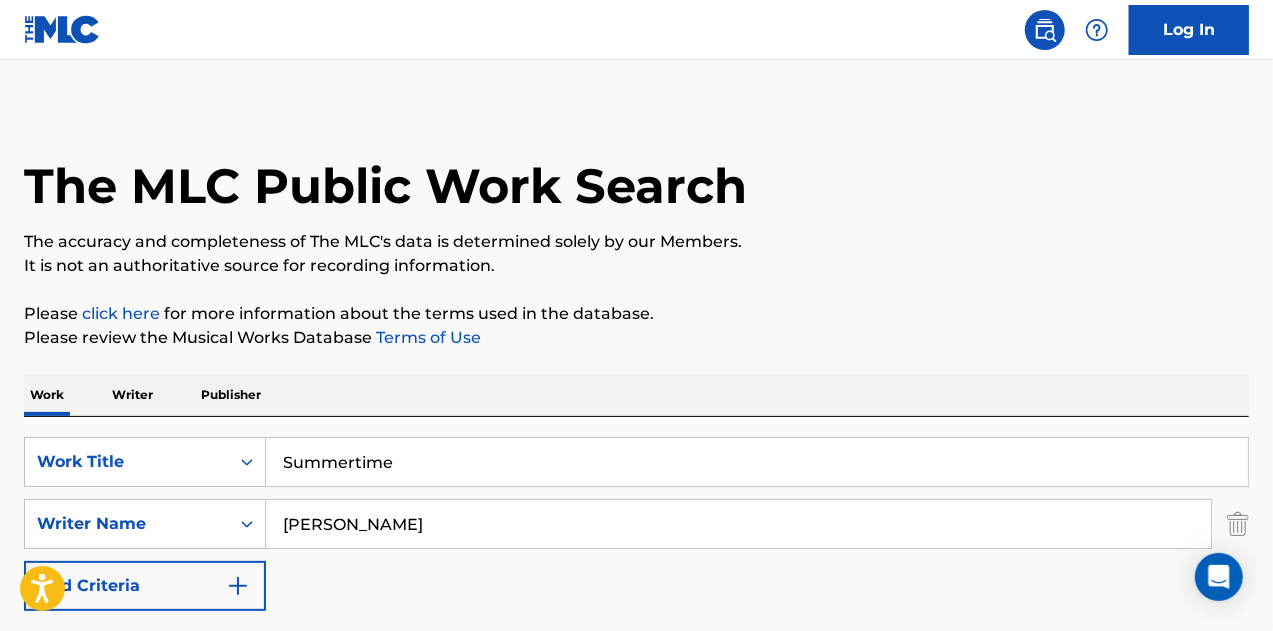 scroll, scrollTop: 392, scrollLeft: 0, axis: vertical 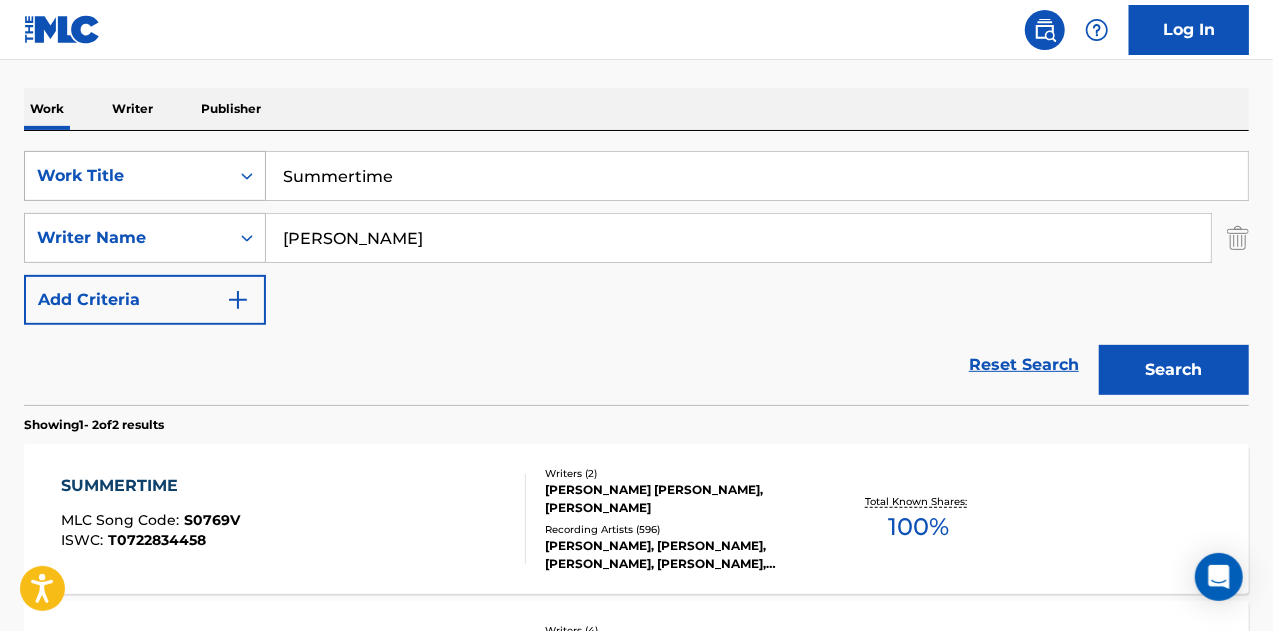 drag, startPoint x: 394, startPoint y: 169, endPoint x: 224, endPoint y: 162, distance: 170.14406 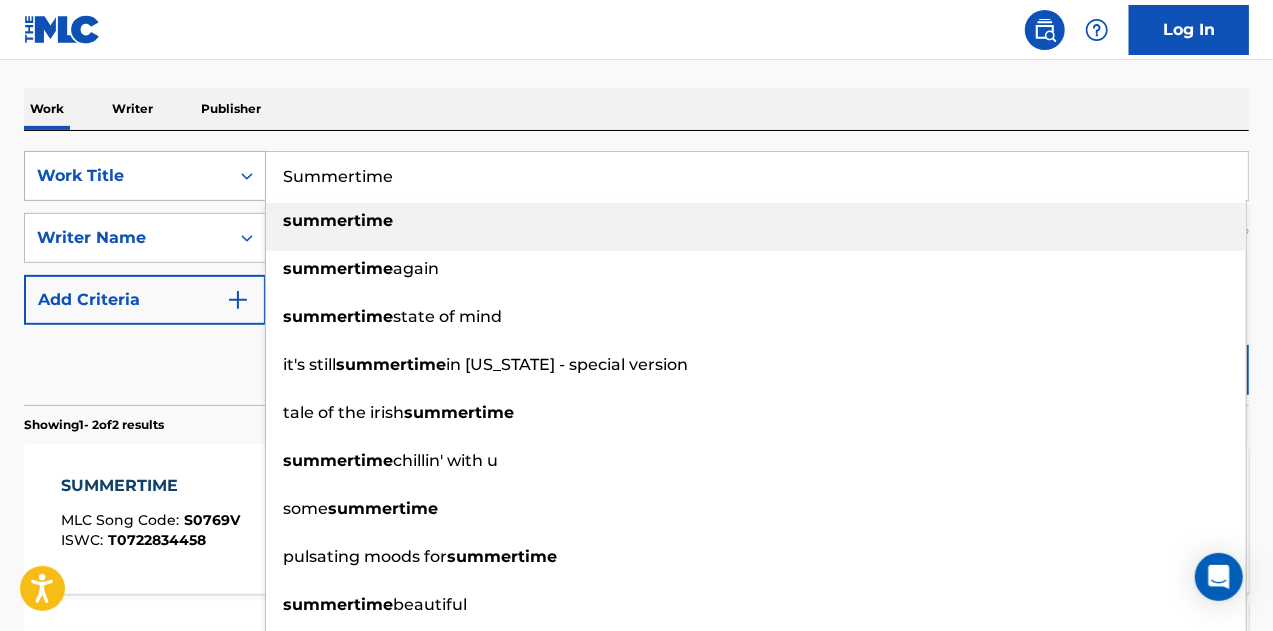 paste on "capricciatiello" 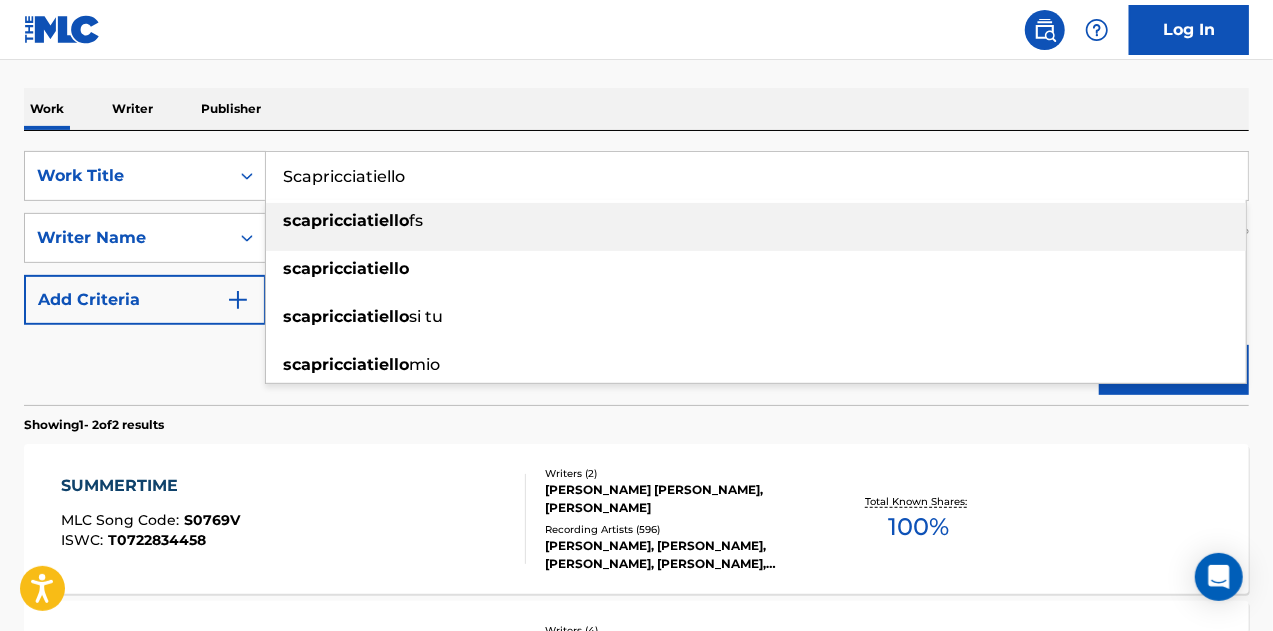 type on "Scapricciatiello" 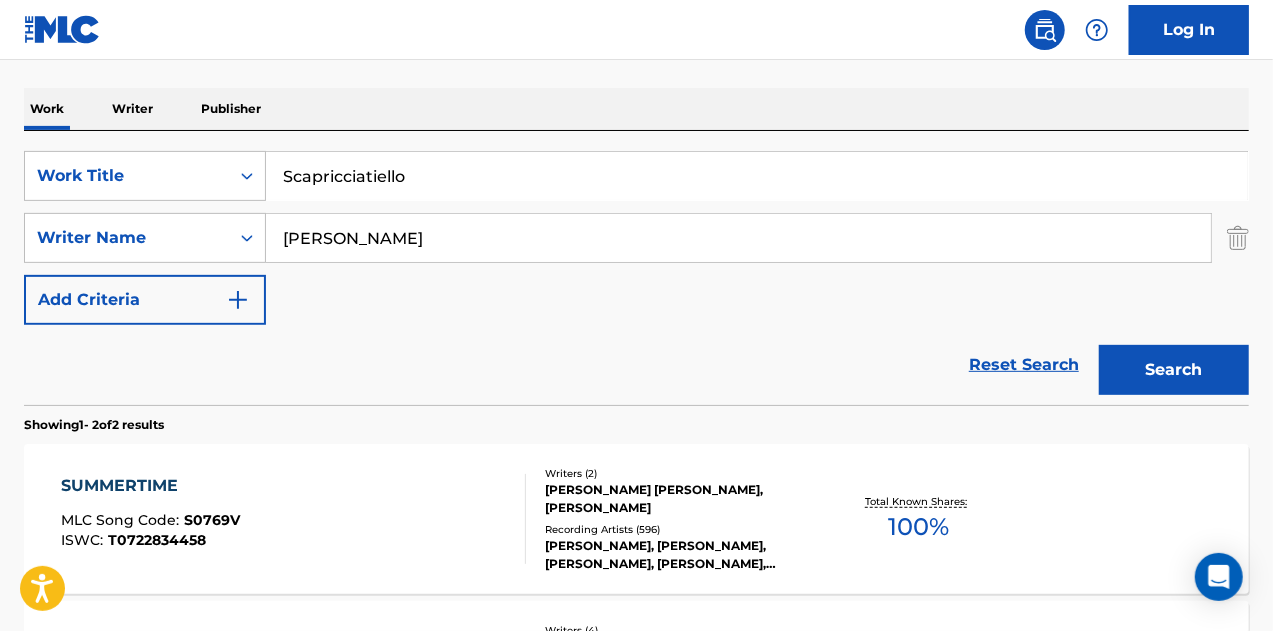 click on "The MLC Public Work Search The accuracy and completeness of The MLC's data is determined solely by our Members. It is not an authoritative source for recording information. Please   click here   for more information about the terms used in the database. Please review the Musical Works Database   Terms of Use Work Writer Publisher SearchWithCriteria8d57fd07-00cd-44b0-8009-a5fecaf4db6a Work Title Scapricciatiello SearchWithCriteriaa01688f7-e878-410b-8127-b678ac7d1c19 Writer Name [PERSON_NAME] Add Criteria Reset Search Search Showing  1  -   2  of  2   results   SUMMERTIME MLC Song Code : S0769V ISWC : T0722834458 Writers ( 2 ) [PERSON_NAME] [PERSON_NAME], [PERSON_NAME] Recording Artists ( 596 ) [PERSON_NAME], [PERSON_NAME], [PERSON_NAME], [PERSON_NAME], [PERSON_NAME] Total Known Shares: 100 % BRITISH SUMMERTIME MLC Song Code : B31041 ISWC : Writers ( 4 ) [PERSON_NAME], [PERSON_NAME], [PERSON_NAME], [PERSON_NAME] Recording Artists ( 13 ) LONG [PERSON_NAME], LONG FIN KILLIE, LONG FIN KILLIE, LONG FIN KILLIE, LONG FIN KILLIE 100" at bounding box center [636, 330] 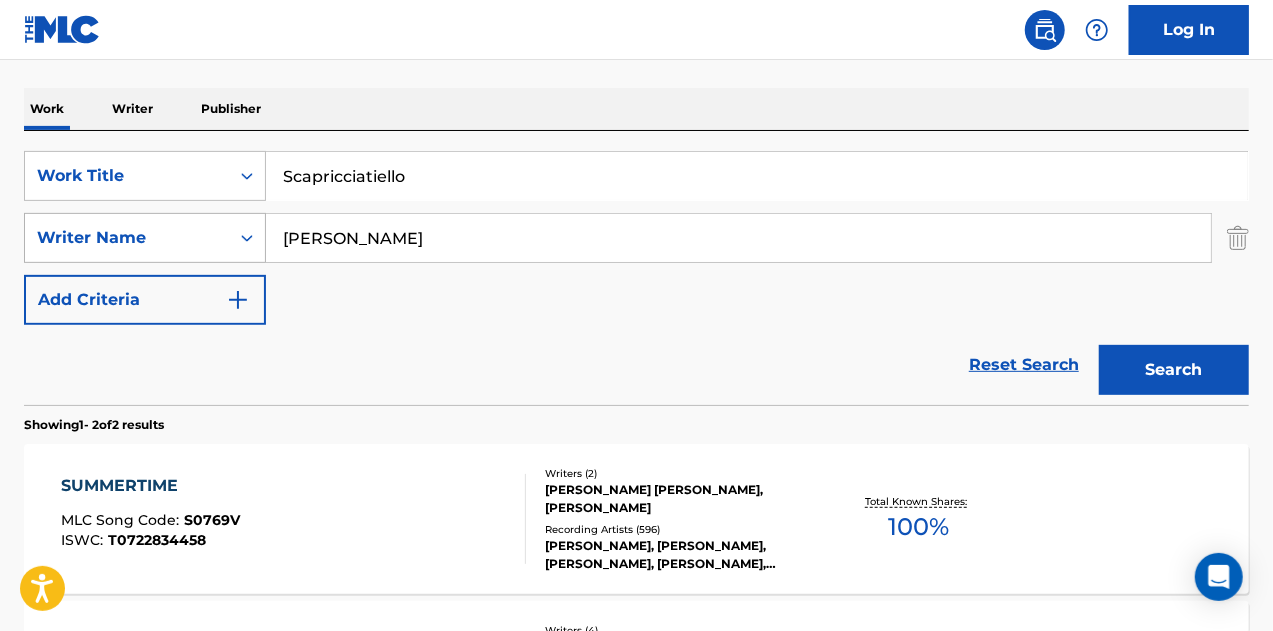 drag, startPoint x: 376, startPoint y: 254, endPoint x: 120, endPoint y: 253, distance: 256.00195 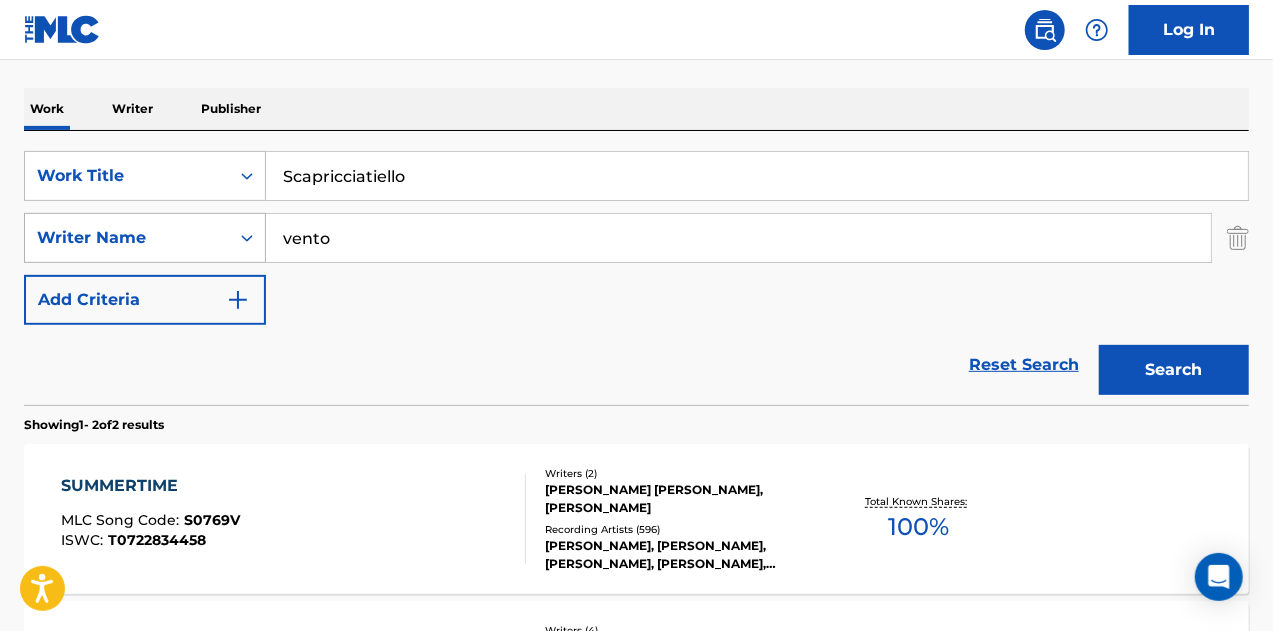 type on "vento" 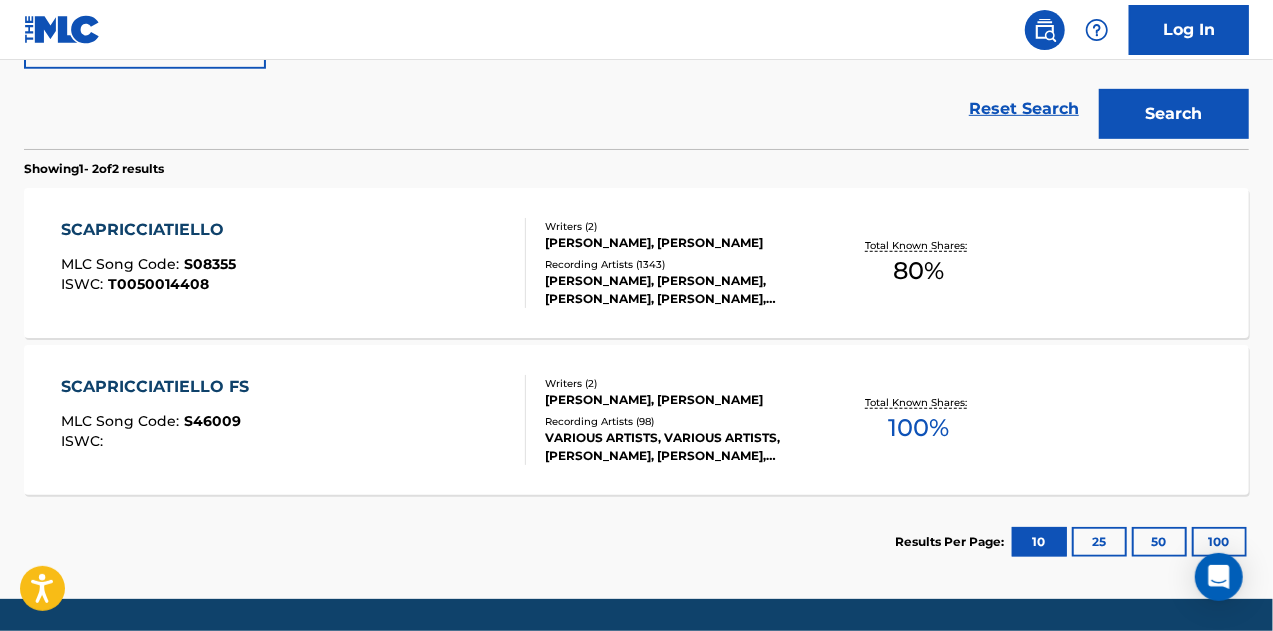 scroll, scrollTop: 546, scrollLeft: 0, axis: vertical 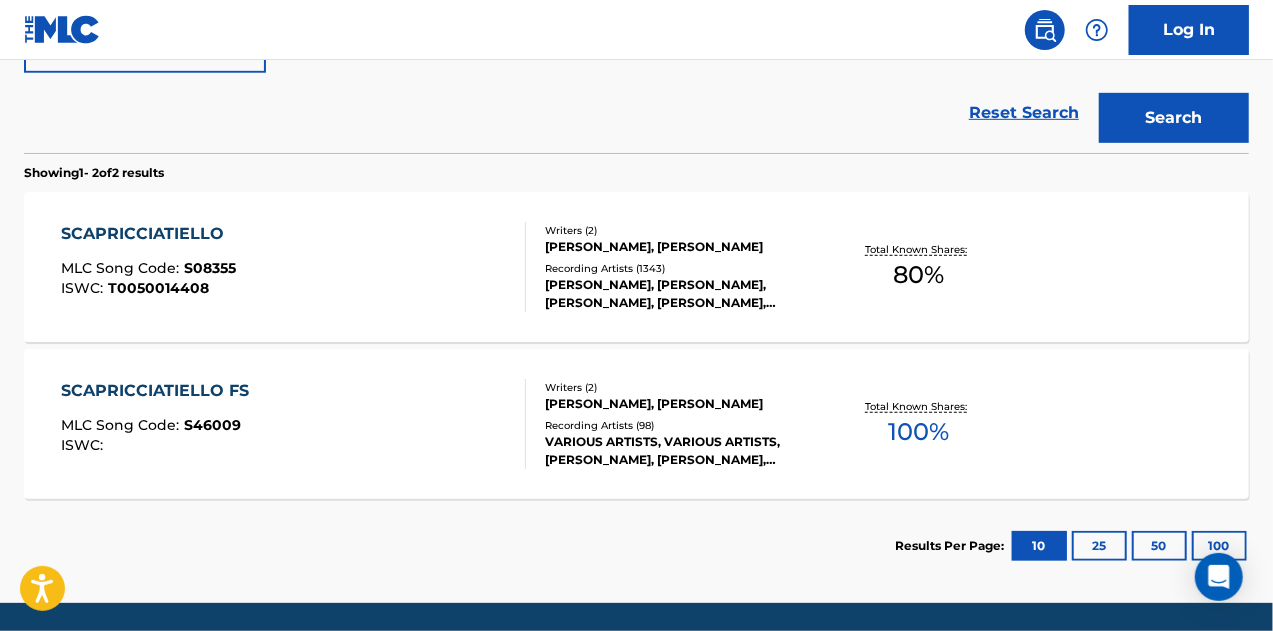 click on "VARIOUS ARTISTS, VARIOUS ARTISTS, [PERSON_NAME], [PERSON_NAME], VARIOUS ARTISTS" at bounding box center [681, 451] 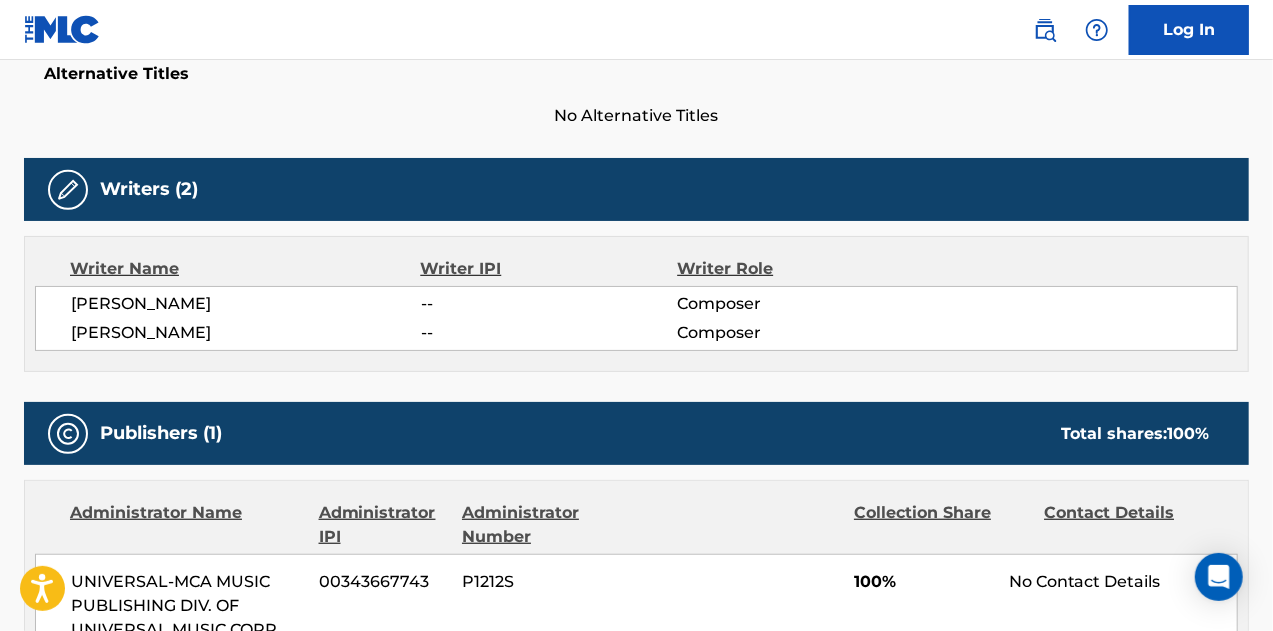 scroll, scrollTop: 0, scrollLeft: 0, axis: both 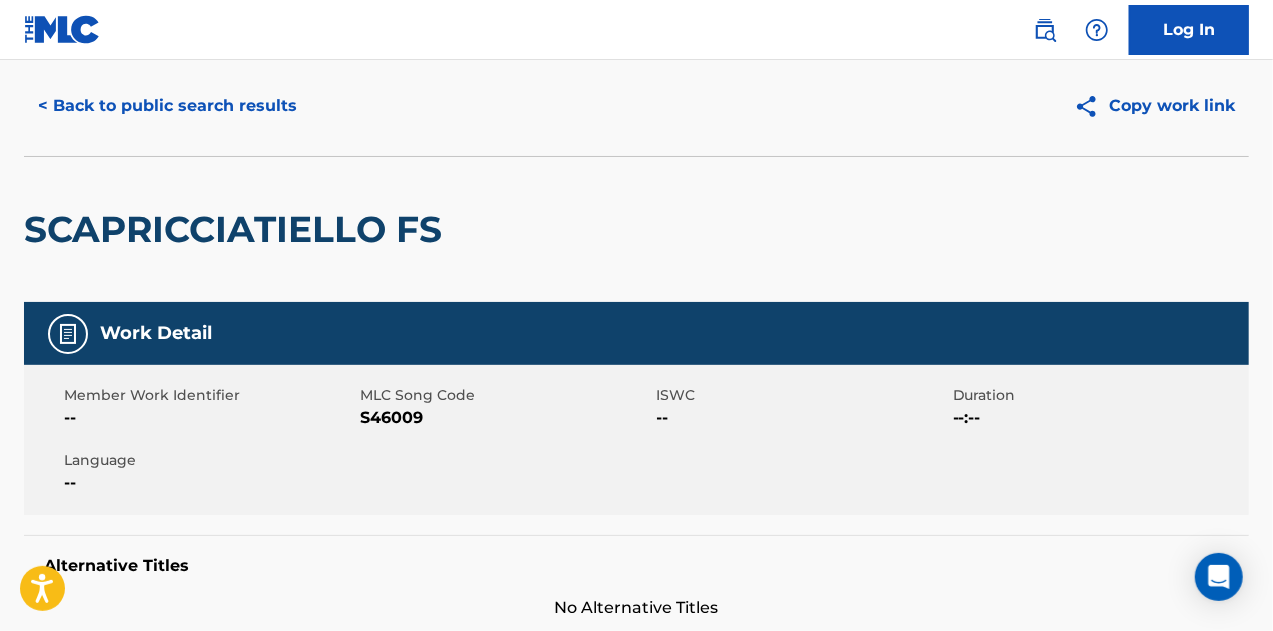 click on "< Back to public search results" at bounding box center [167, 106] 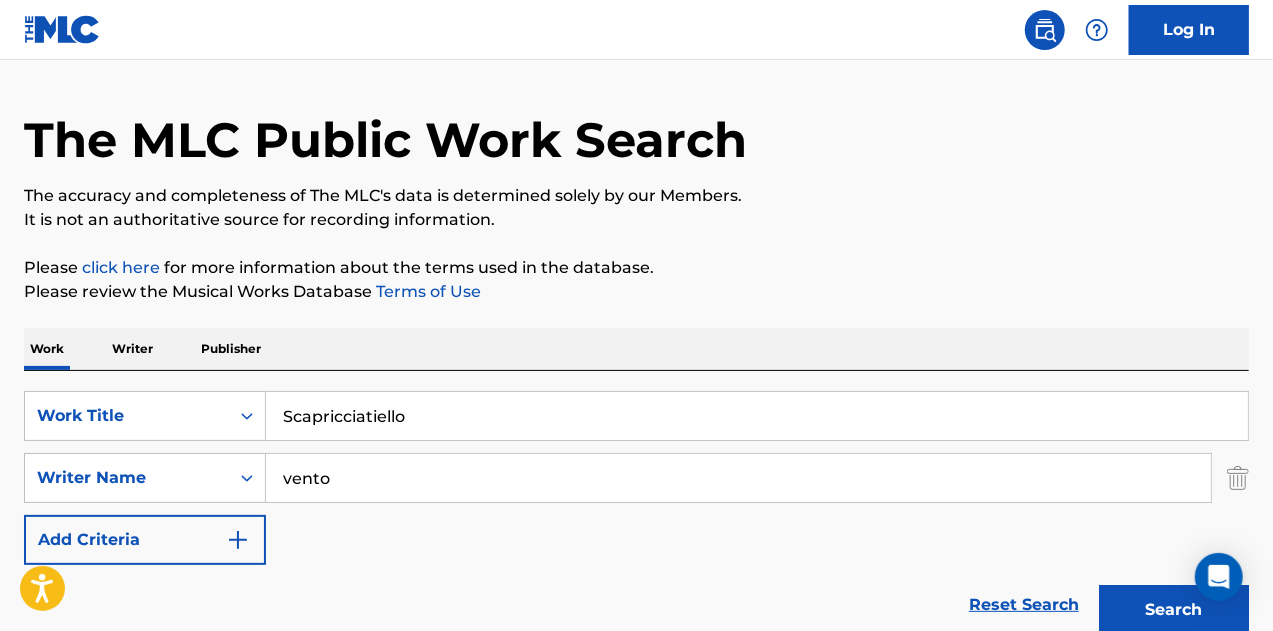 scroll, scrollTop: 613, scrollLeft: 0, axis: vertical 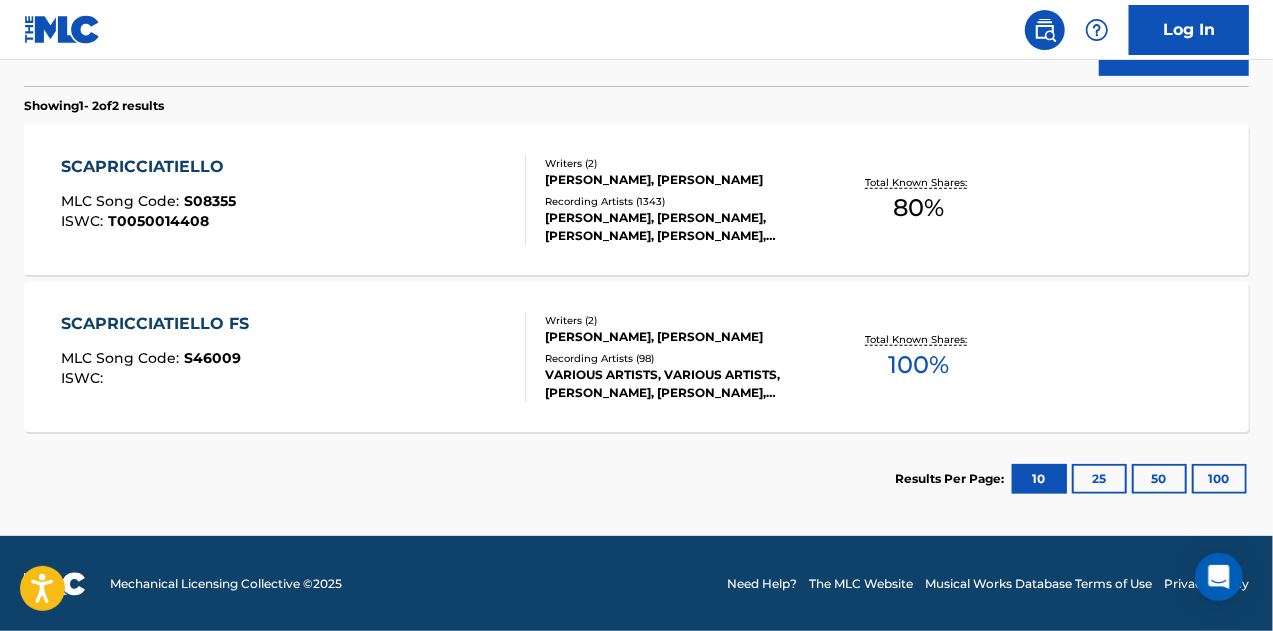 click on "[PERSON_NAME], [PERSON_NAME], [PERSON_NAME], [PERSON_NAME], [PERSON_NAME]" at bounding box center [681, 227] 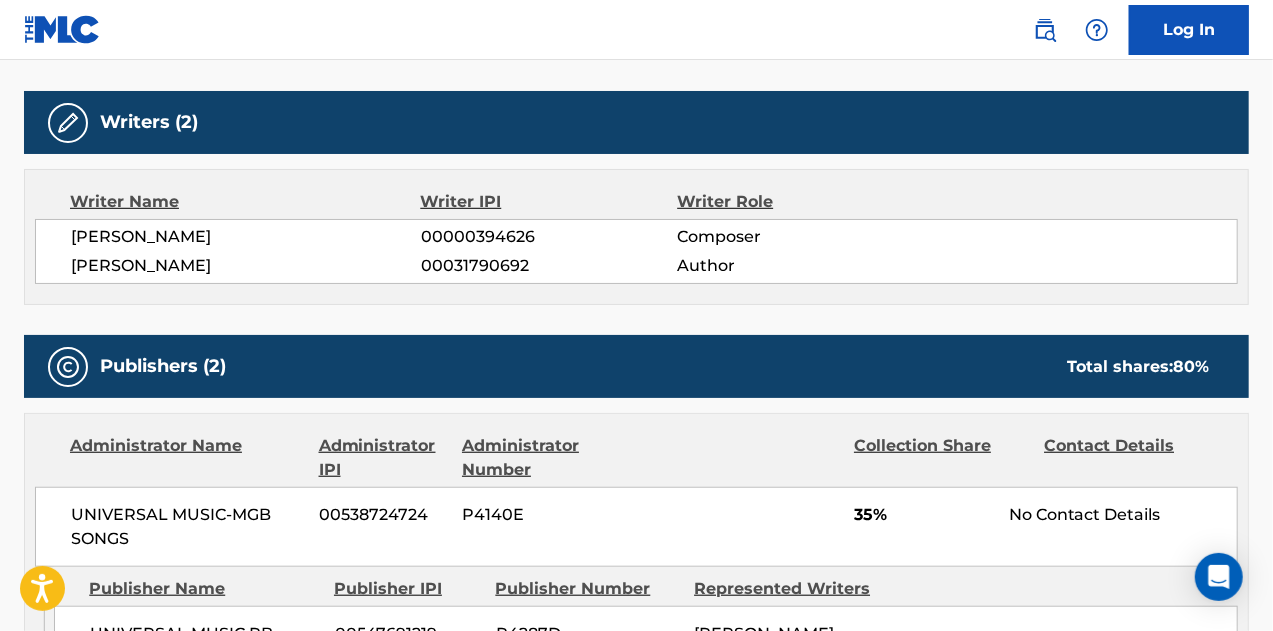 scroll, scrollTop: 0, scrollLeft: 0, axis: both 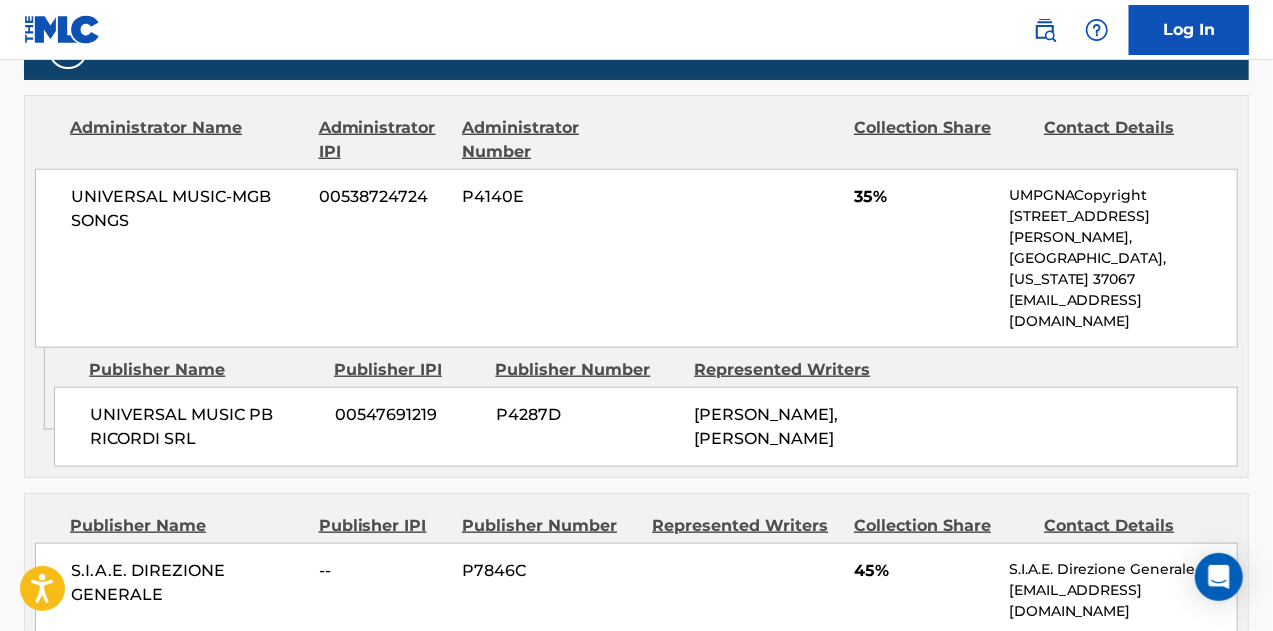 click on "Log In" at bounding box center (636, 30) 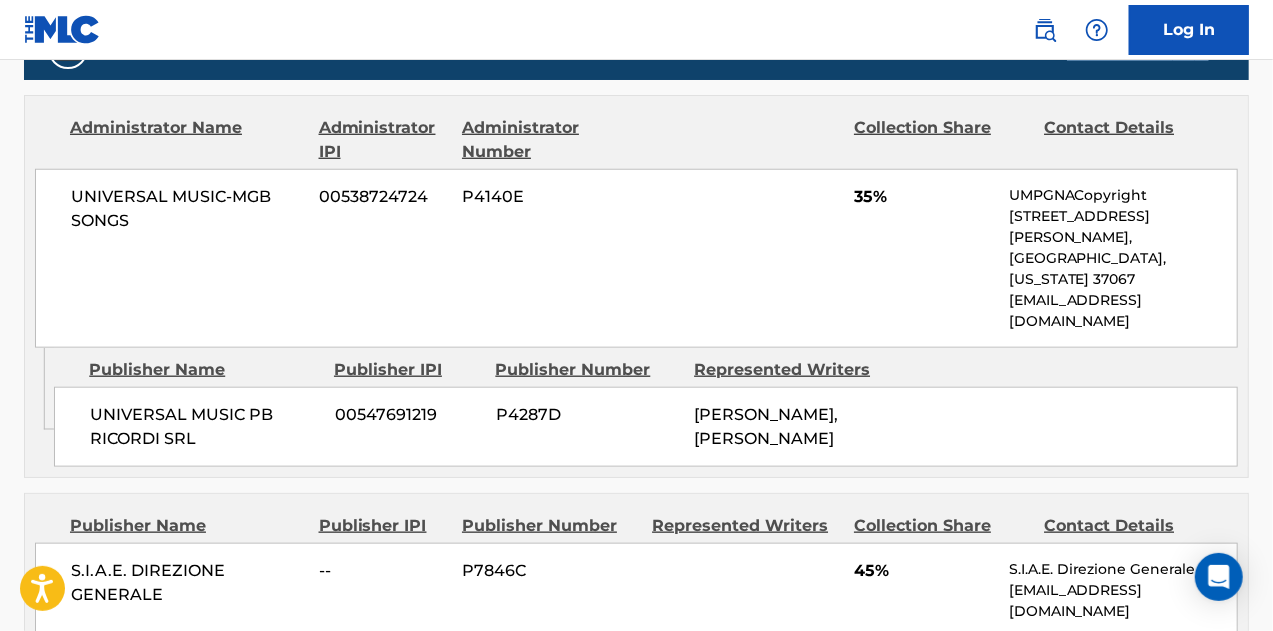 click on "Log In < Back to public search results Copy work link SCAPRICCIATIELLO     Work Detail   Member Work Identifier -- MLC Song Code S08355 ISWC T0050014408 Duration 02:38 Language -- Alternative Titles No Alternative Titles Writers   (2) Writer Name Writer IPI Writer Role [PERSON_NAME] 00000394626 Composer [PERSON_NAME] 00031790692 Author Publishers   (2) Total shares:  80 % Administrator Name Administrator IPI Administrator Number Collection Share Contact Details UNIVERSAL MUSIC-MGB SONGS 00538724724 P4140E 35% UMPGNACopyright [STREET_ADDRESS][PERSON_NAME][US_STATE] [EMAIL_ADDRESS][DOMAIN_NAME] Admin Original Publisher Connecting Line Publisher Name Publisher IPI Publisher Number Represented Writers UNIVERSAL MUSIC PB RICORDI SRL 00547691219 P4287D [PERSON_NAME], [PERSON_NAME] Publisher Name Publisher IPI Publisher Number Represented Writers Collection Share Contact Details S.I.A.E. DIREZIONE GENERALE -- P7846C 45% S.I.A.E. Direzione Generale [EMAIL_ADDRESS][DOMAIN_NAME] Total shares:  80 %   1" at bounding box center (636, 300) 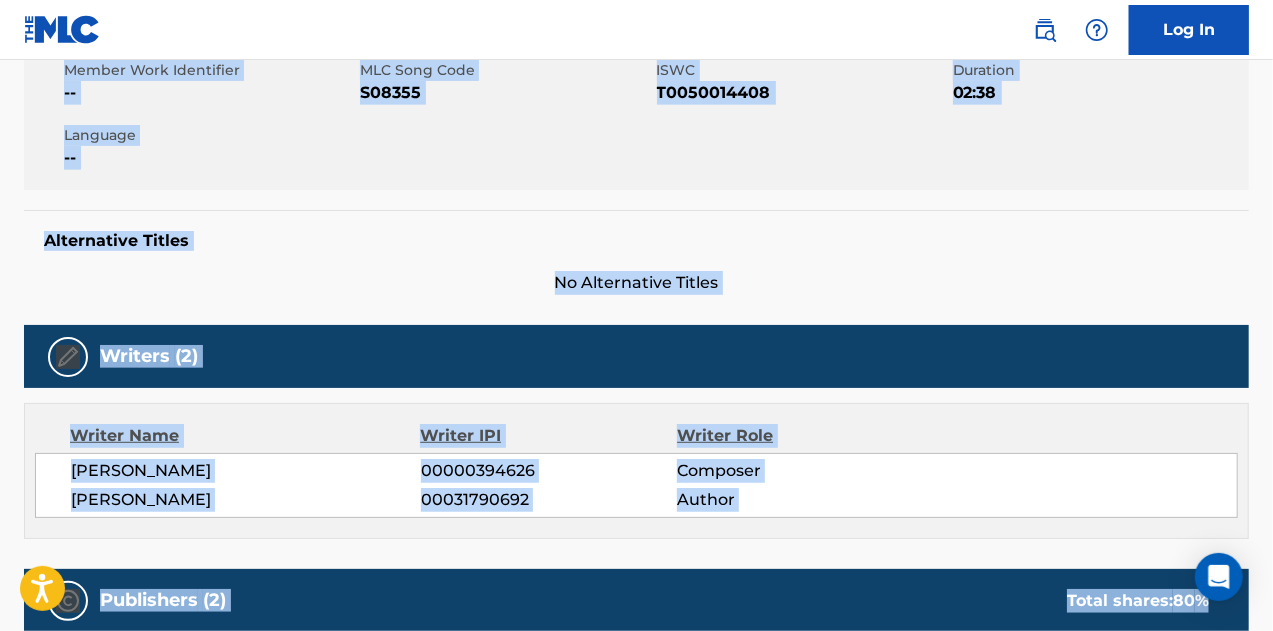 click on "Alternative Titles" at bounding box center (636, 241) 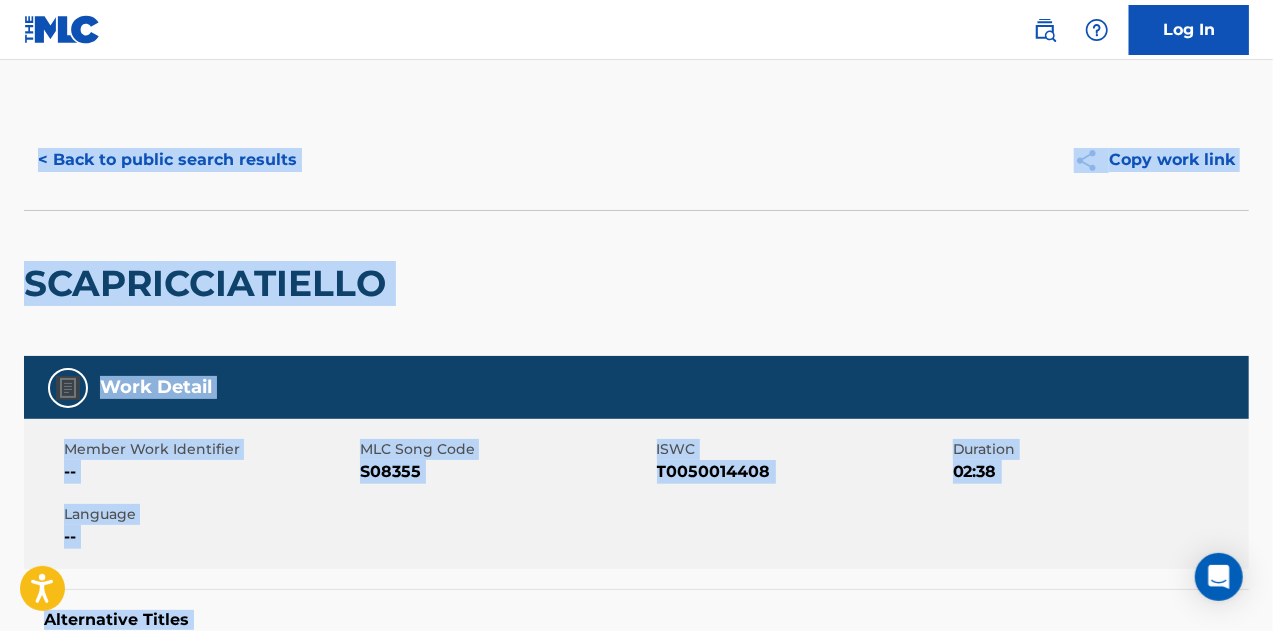 click on "< Back to public search results" at bounding box center [167, 160] 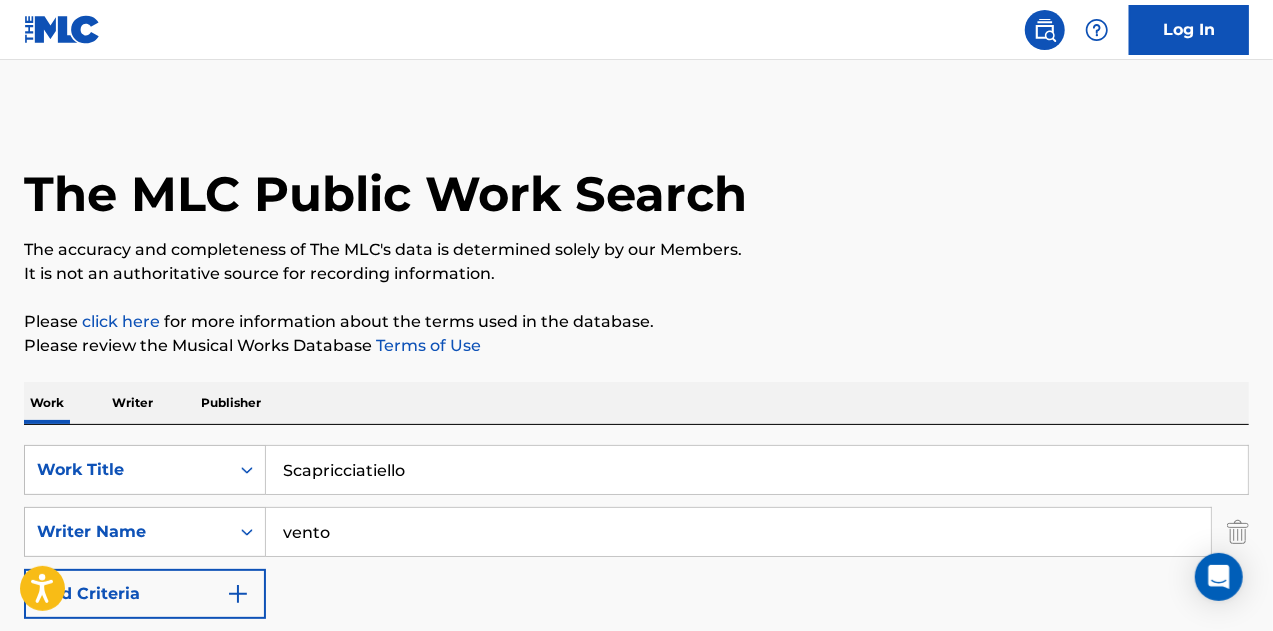 scroll, scrollTop: 613, scrollLeft: 0, axis: vertical 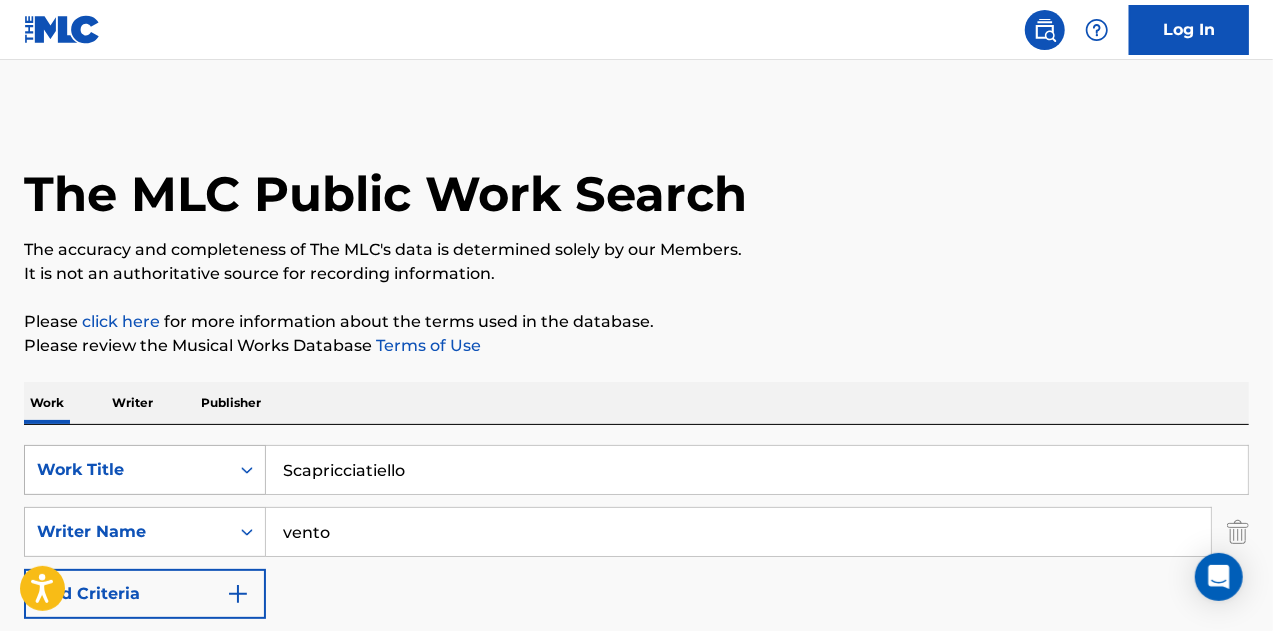 drag, startPoint x: 430, startPoint y: 479, endPoint x: 198, endPoint y: 482, distance: 232.0194 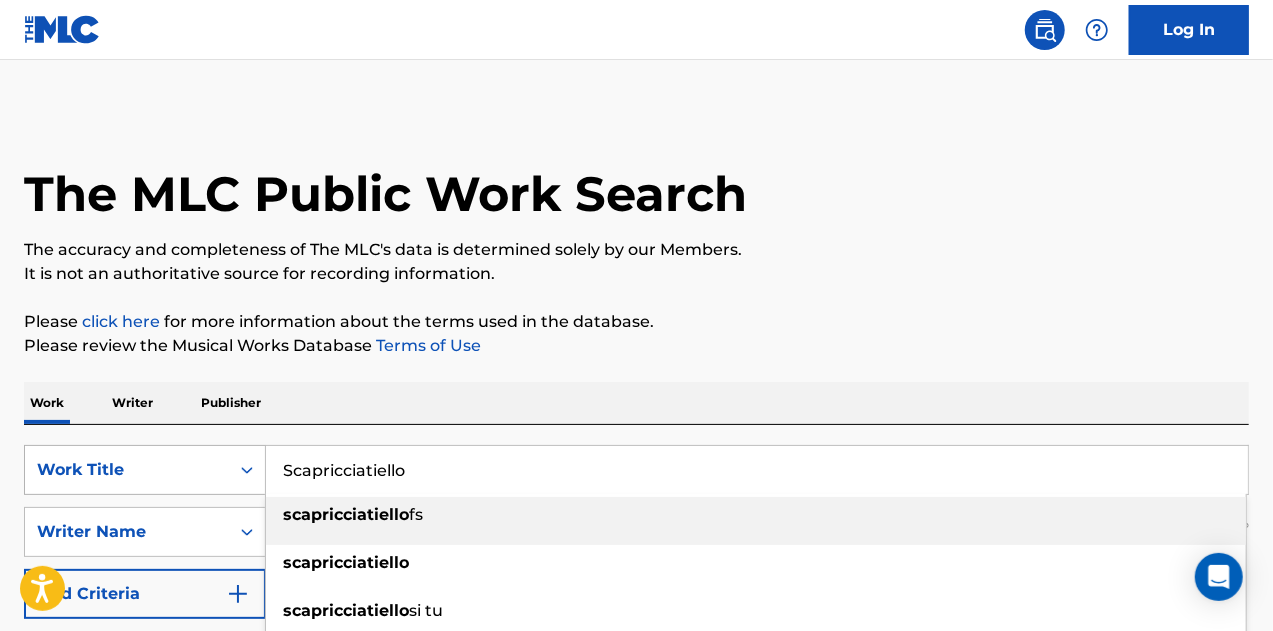 paste on "The Angels Listened In" 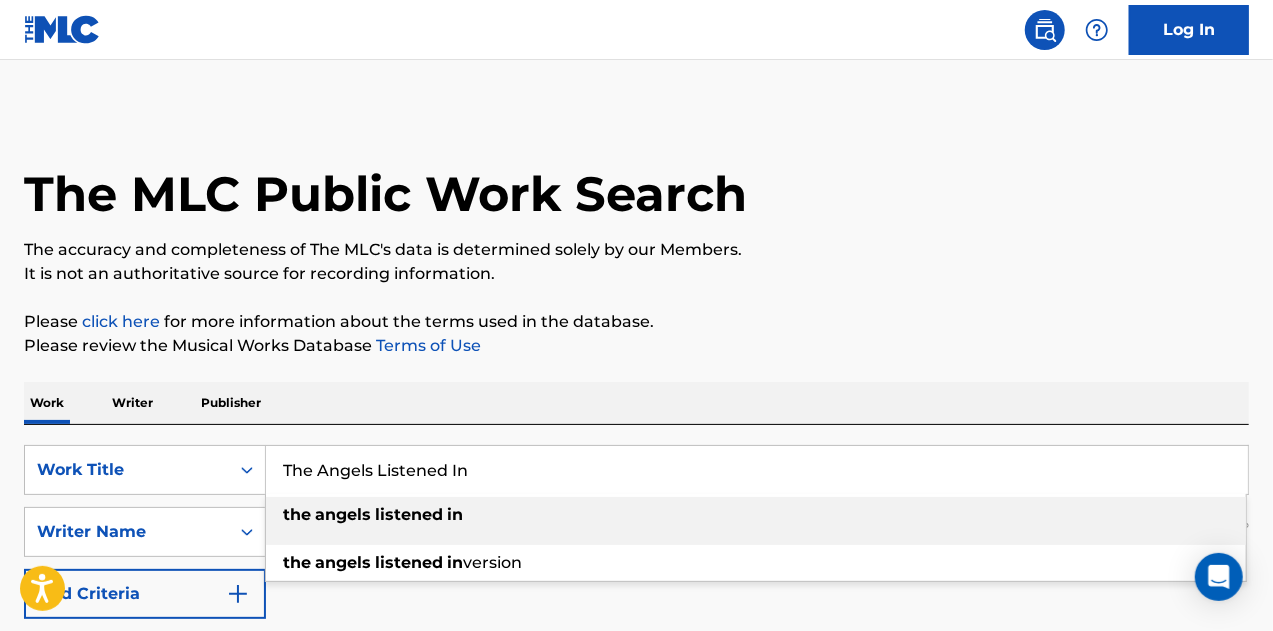 type on "The Angels Listened In" 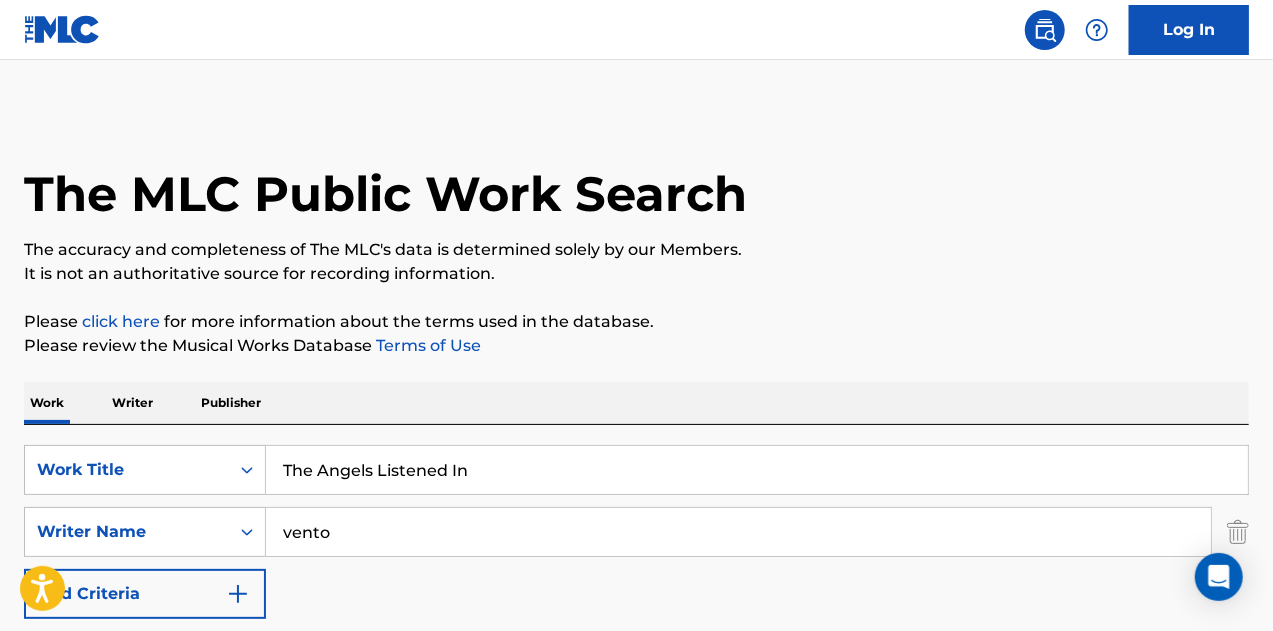 drag, startPoint x: 499, startPoint y: 396, endPoint x: 509, endPoint y: 388, distance: 12.806249 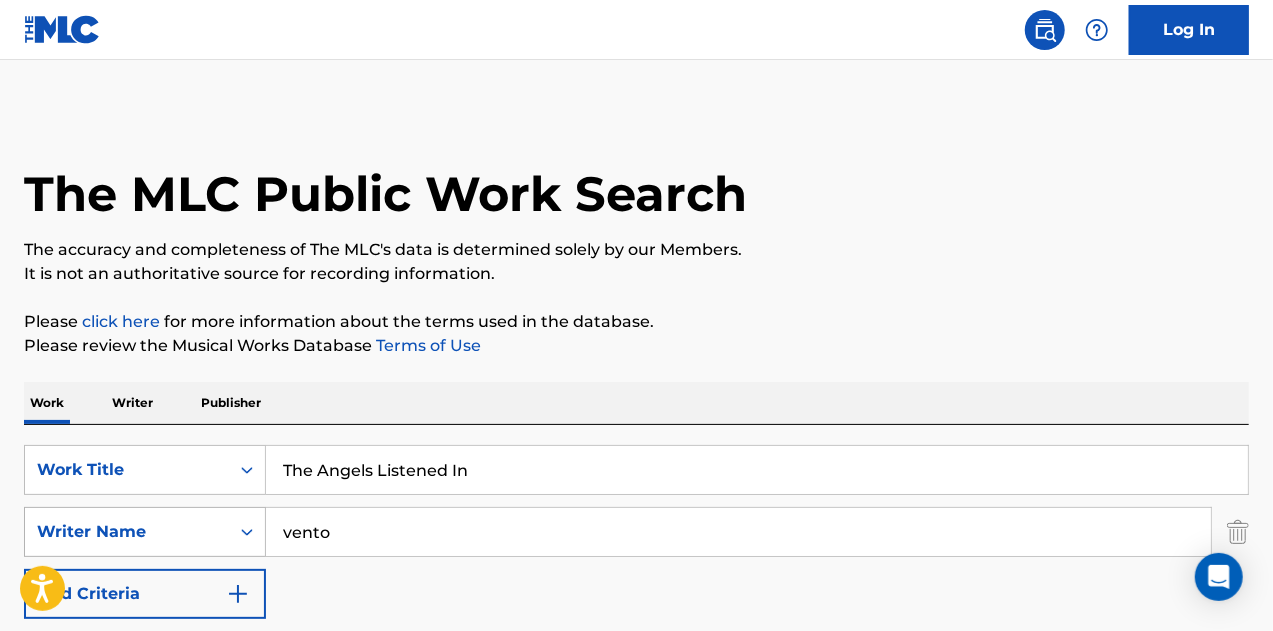 drag, startPoint x: 354, startPoint y: 543, endPoint x: 213, endPoint y: 533, distance: 141.35417 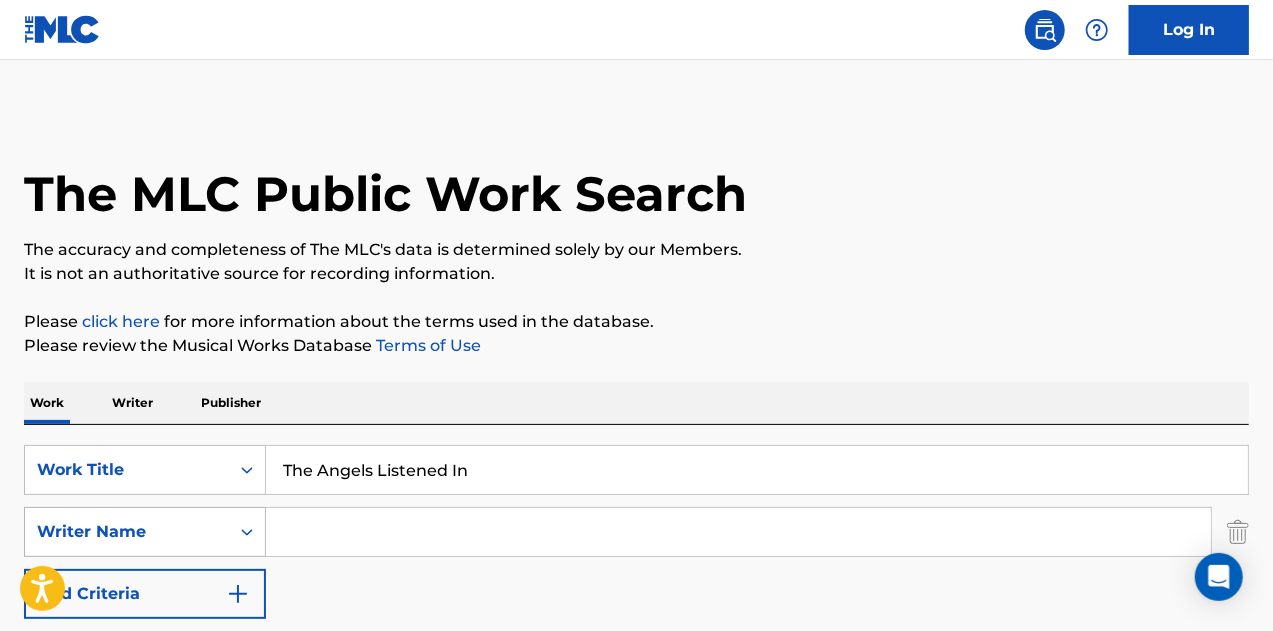 type 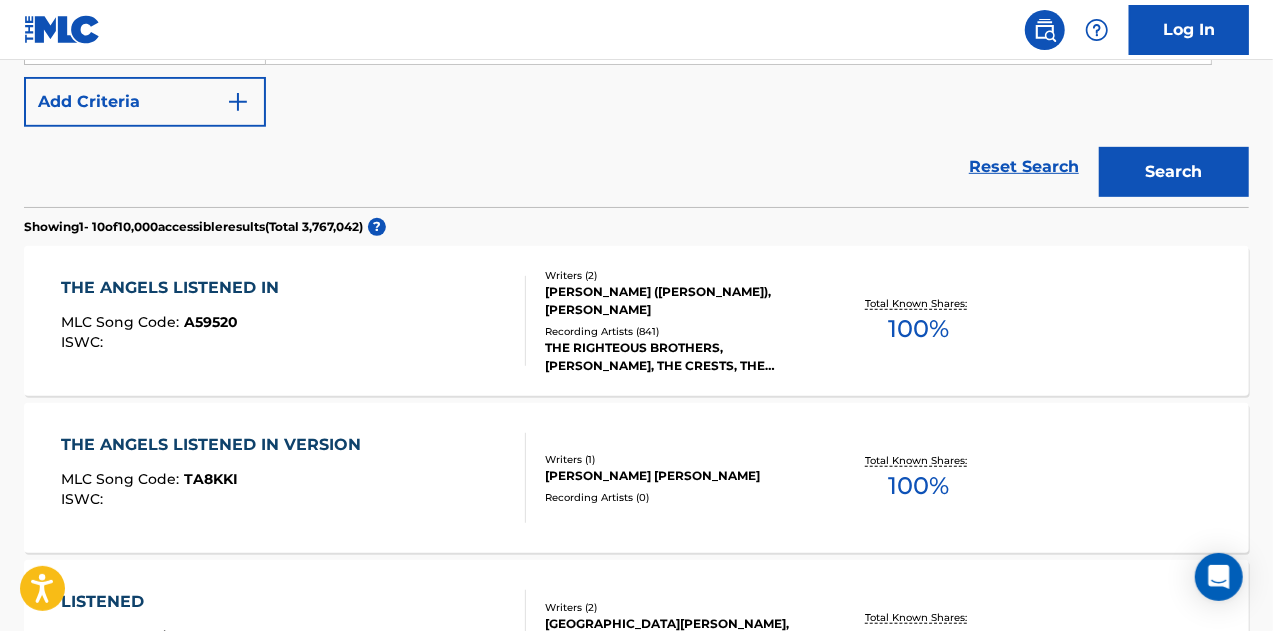 scroll, scrollTop: 503, scrollLeft: 0, axis: vertical 